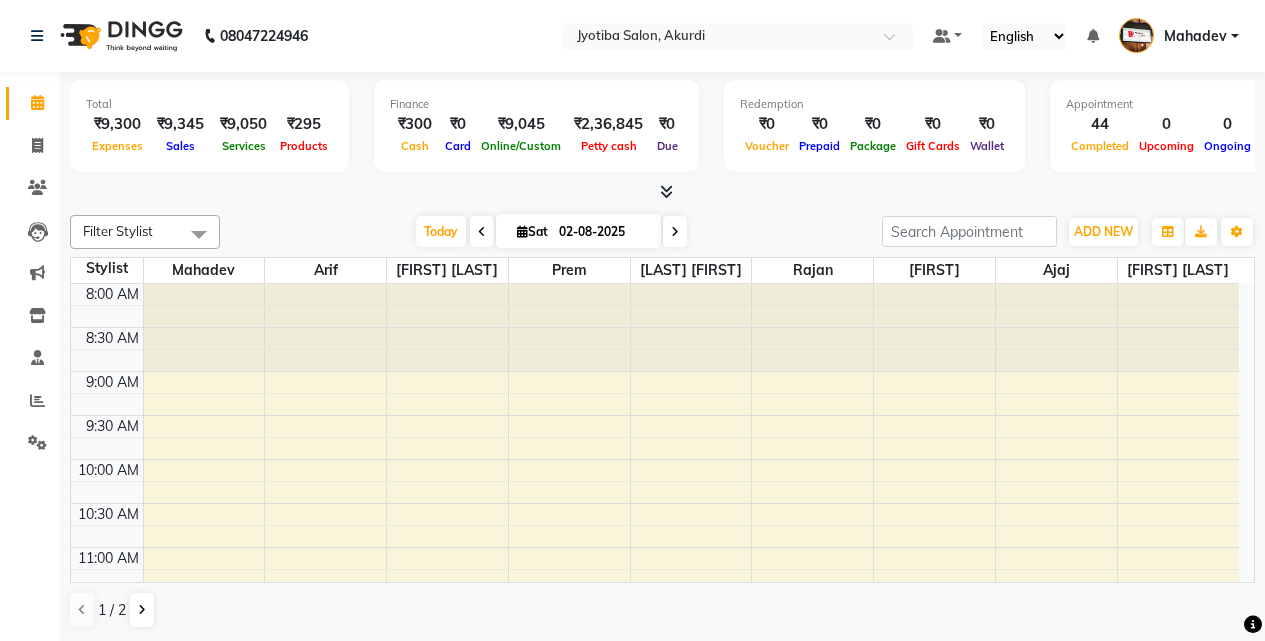 scroll, scrollTop: 0, scrollLeft: 0, axis: both 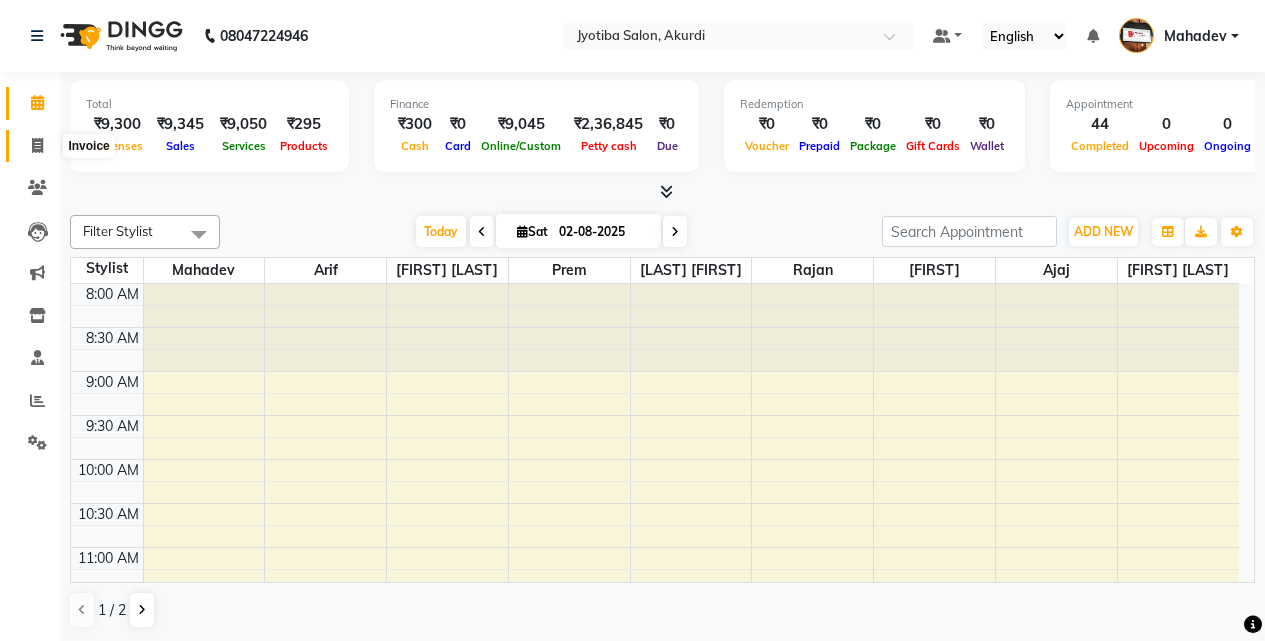 click 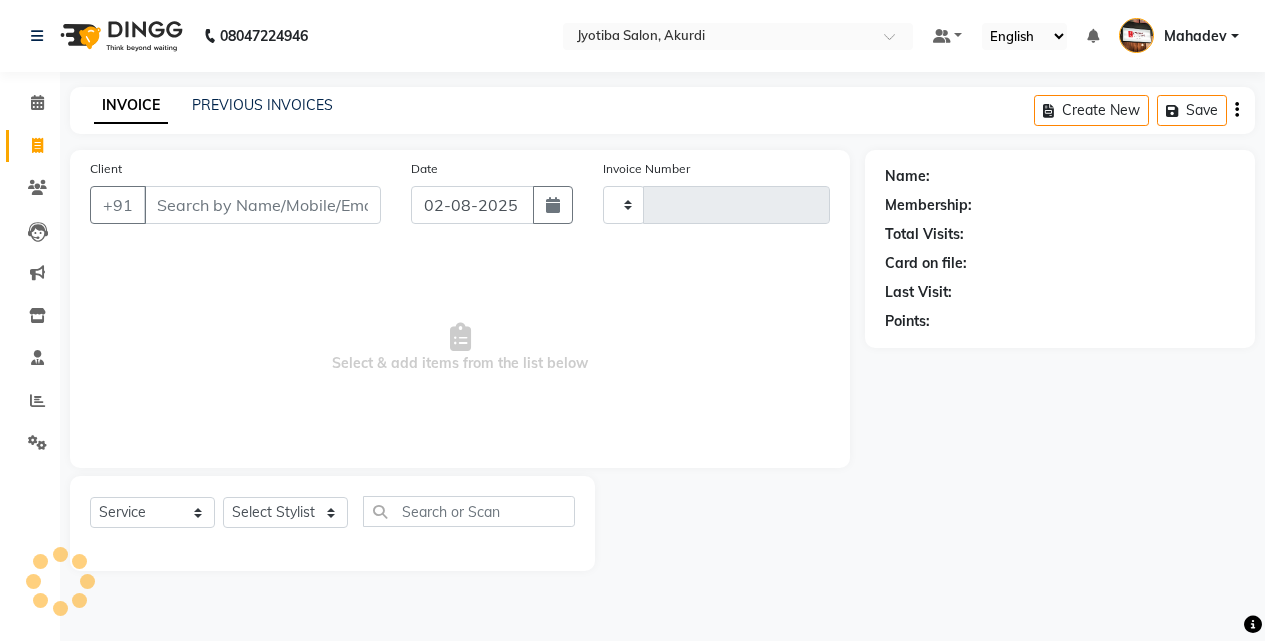 type on "4074" 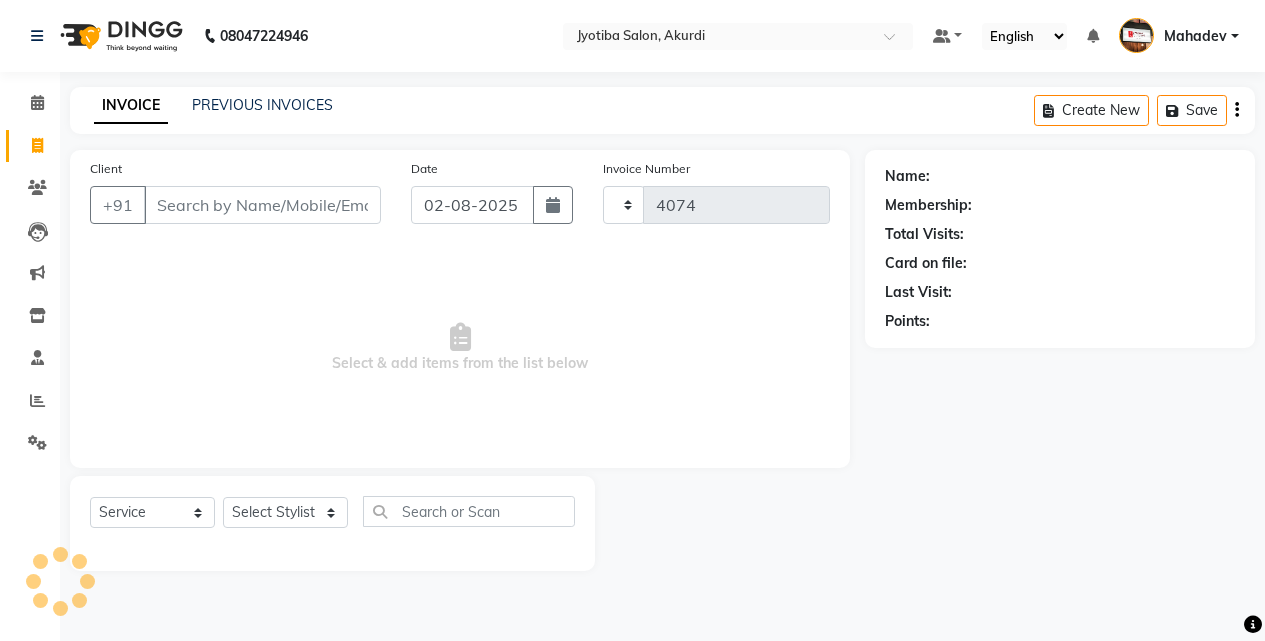 select on "557" 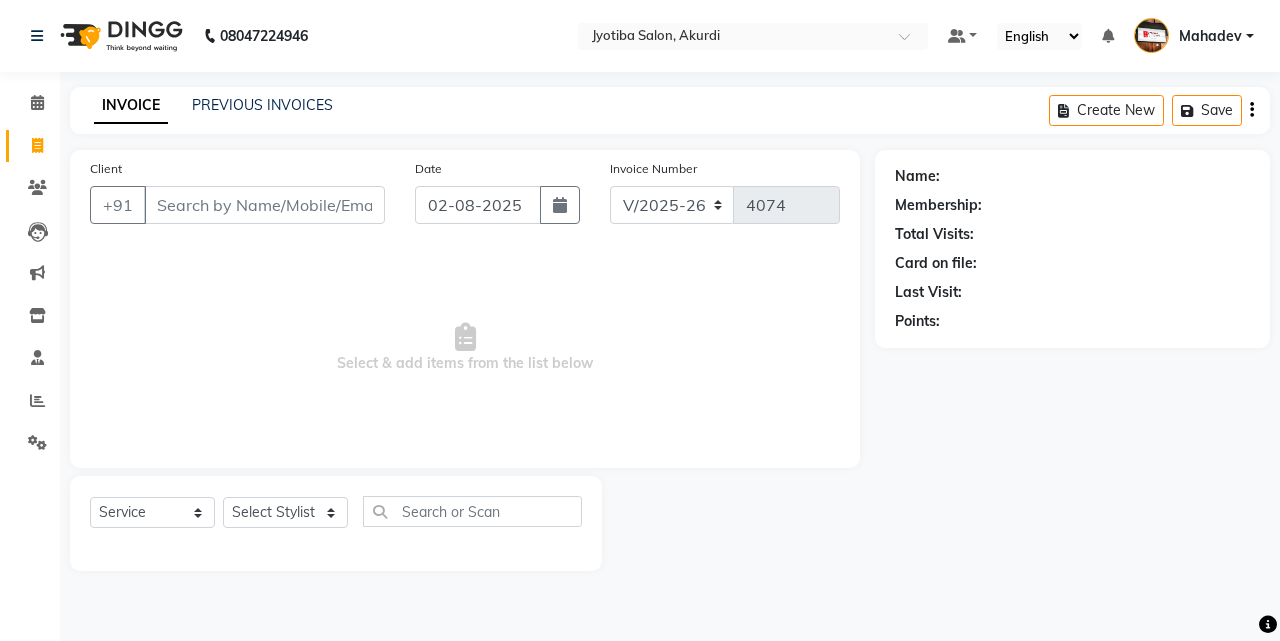click on "Client" at bounding box center (264, 205) 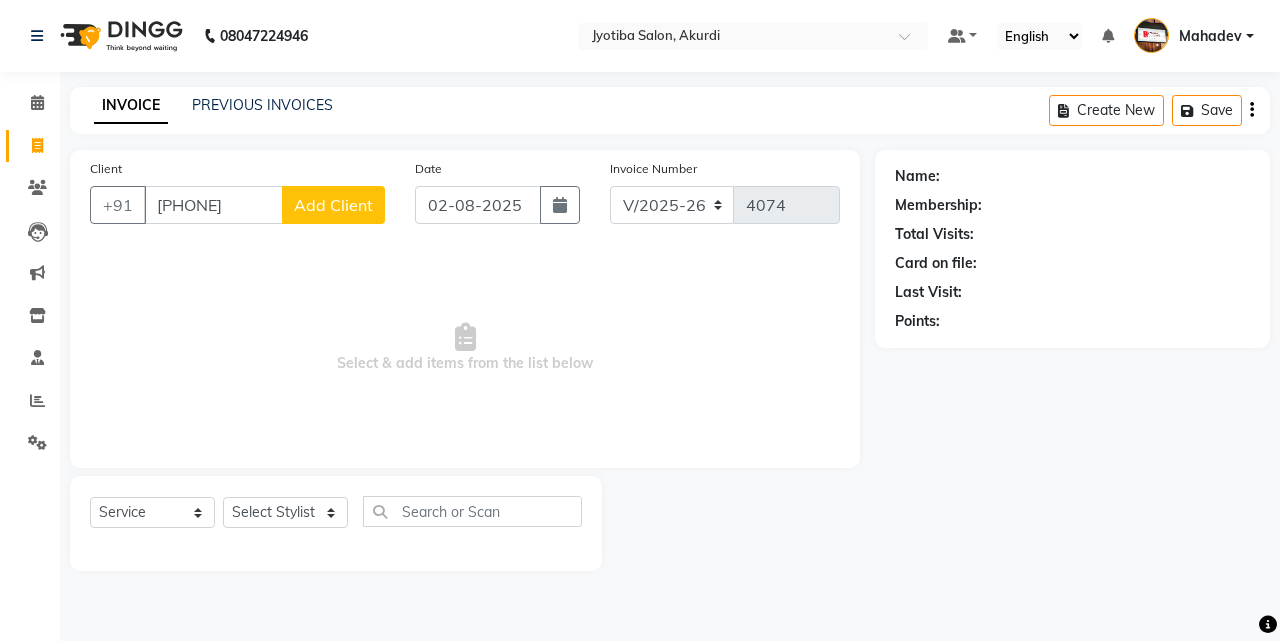 type on "[PHONE]" 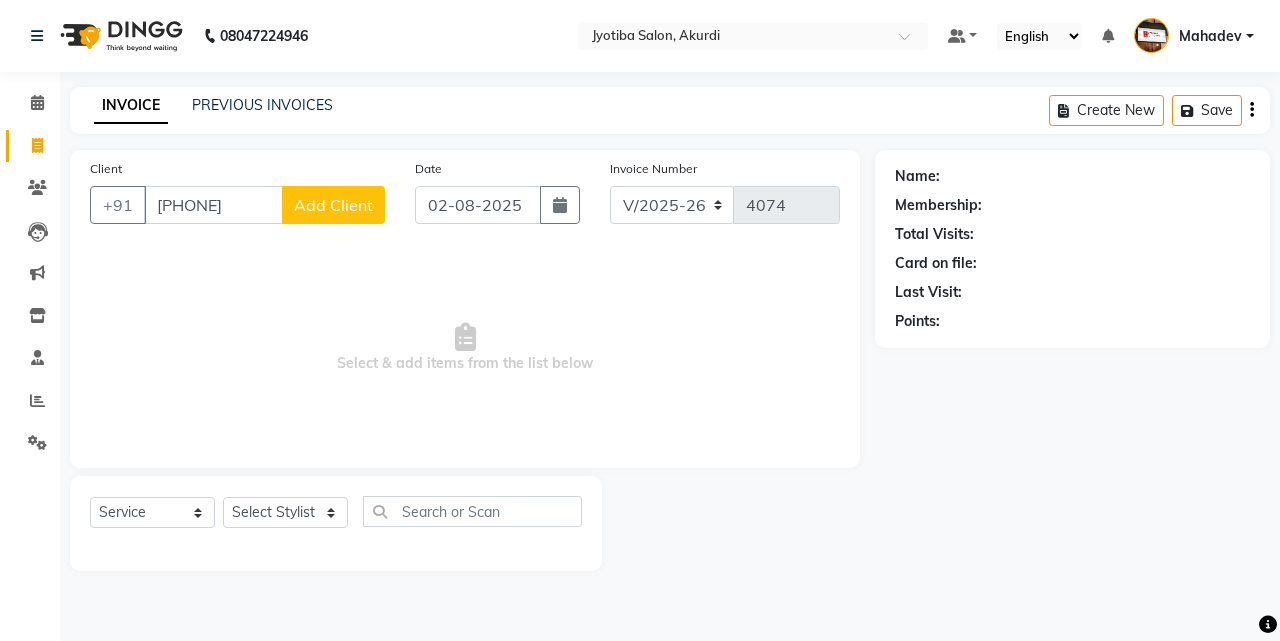 select on "22" 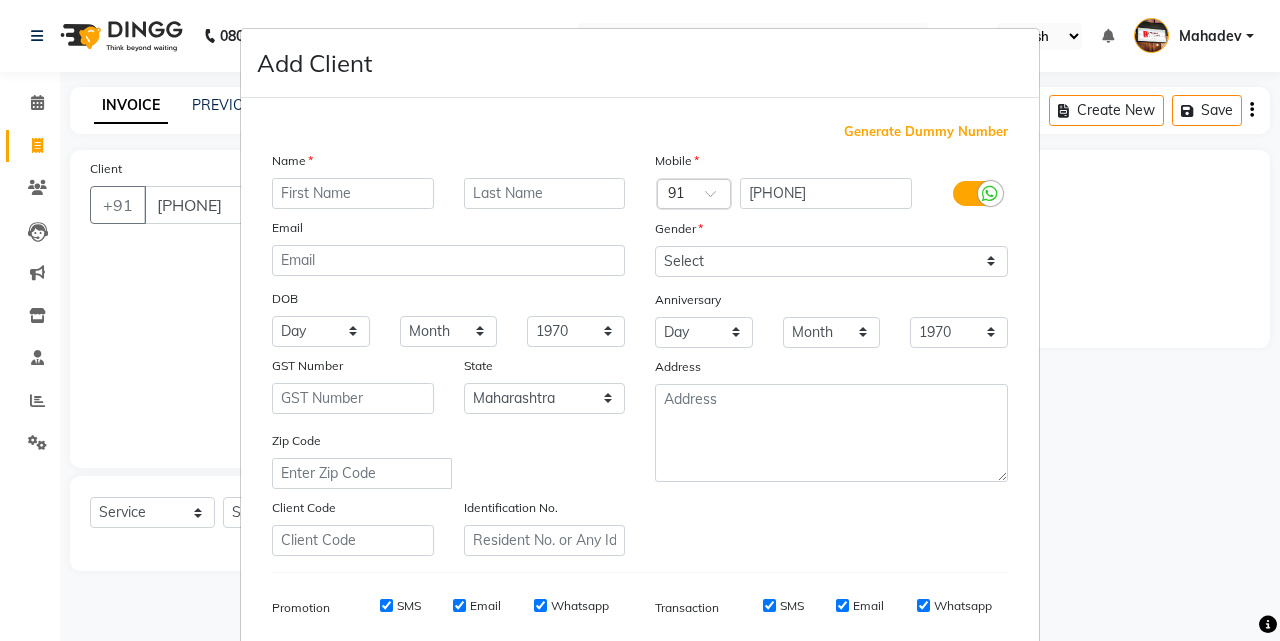 click at bounding box center (353, 193) 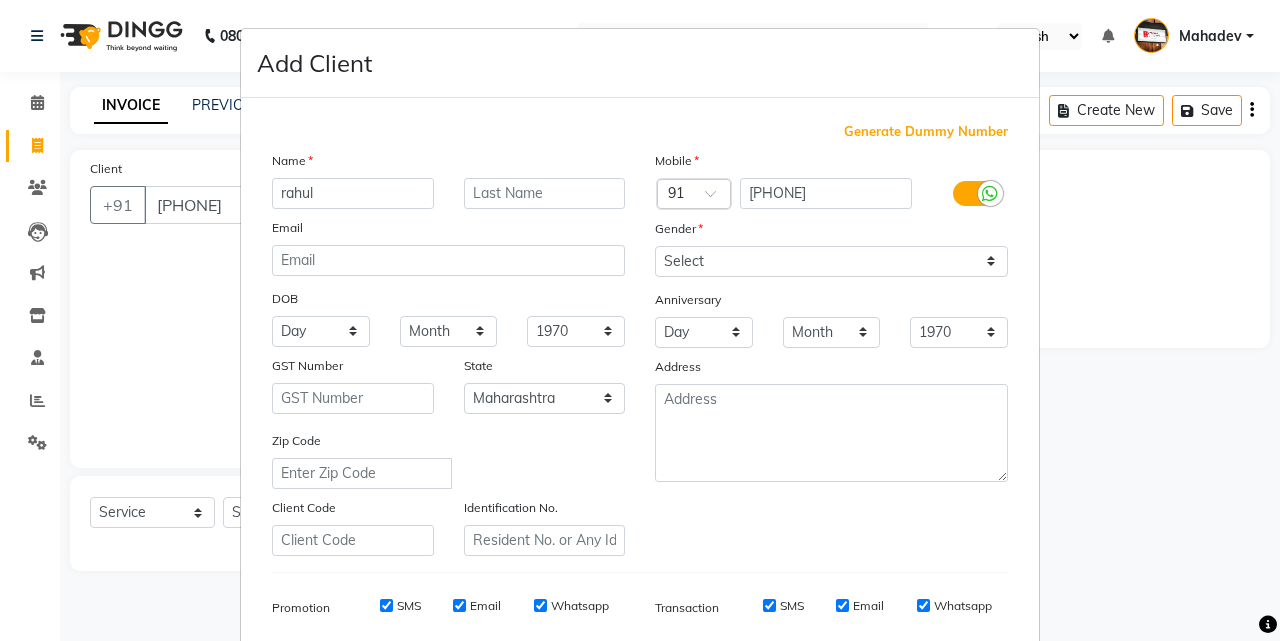 type on "rahul" 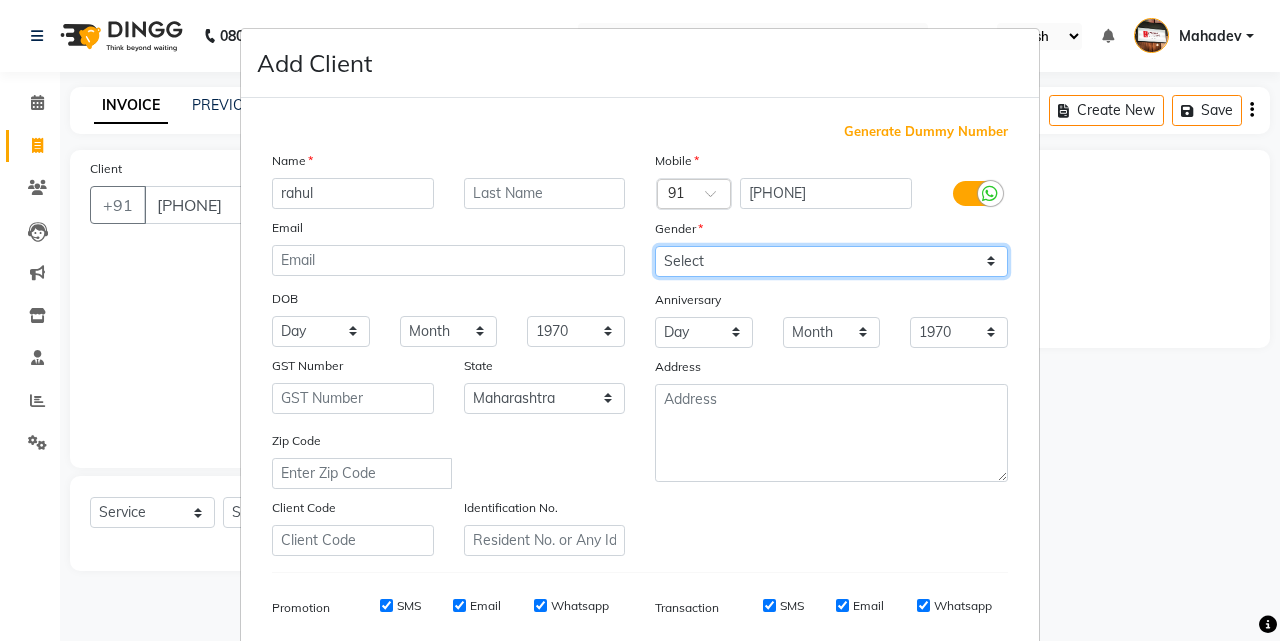 click on "Select Male Female Other Prefer Not To Say" at bounding box center (831, 261) 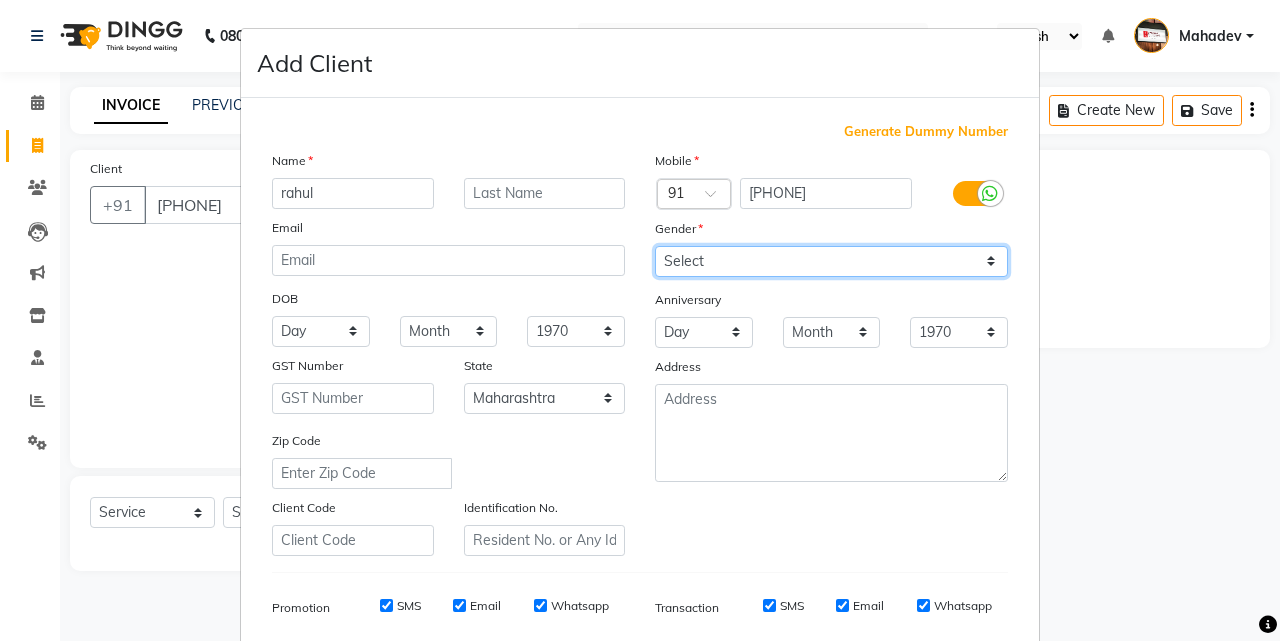 select on "male" 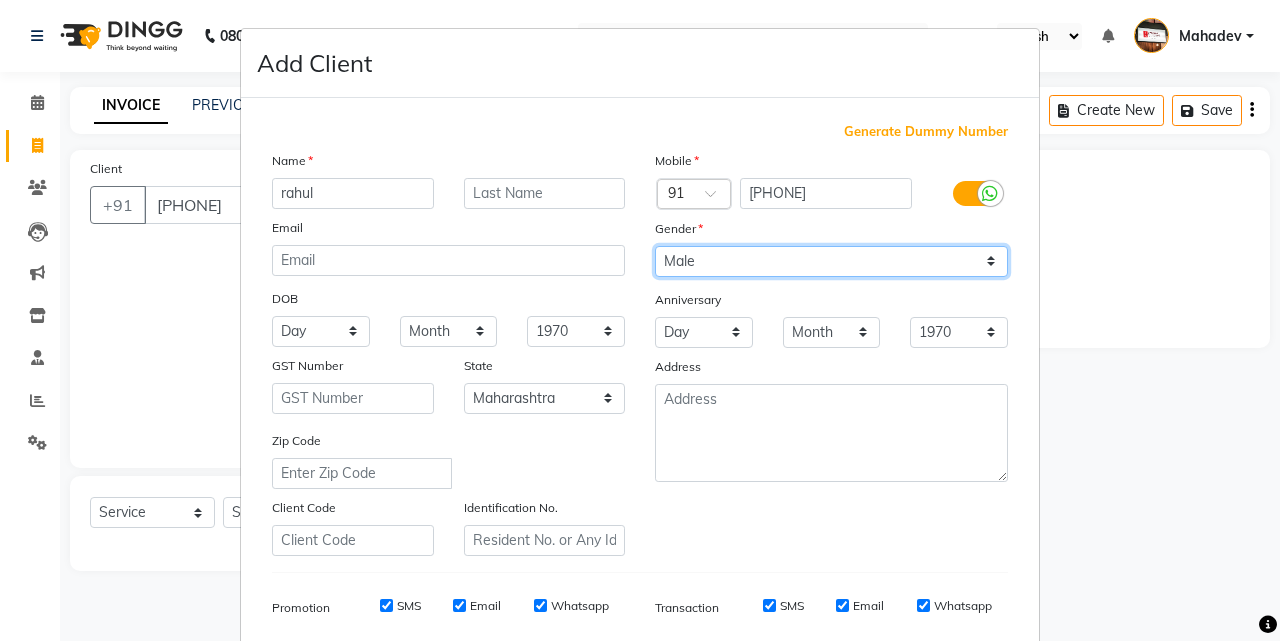 click on "Select Male Female Other Prefer Not To Say" at bounding box center (831, 261) 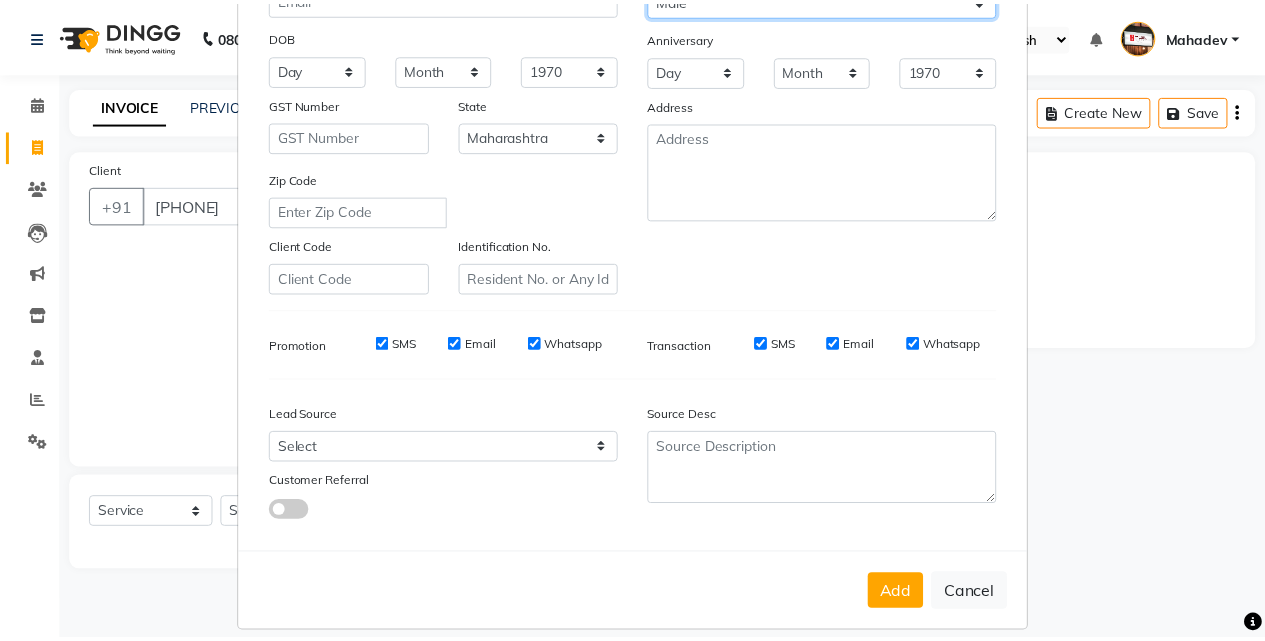 scroll, scrollTop: 282, scrollLeft: 0, axis: vertical 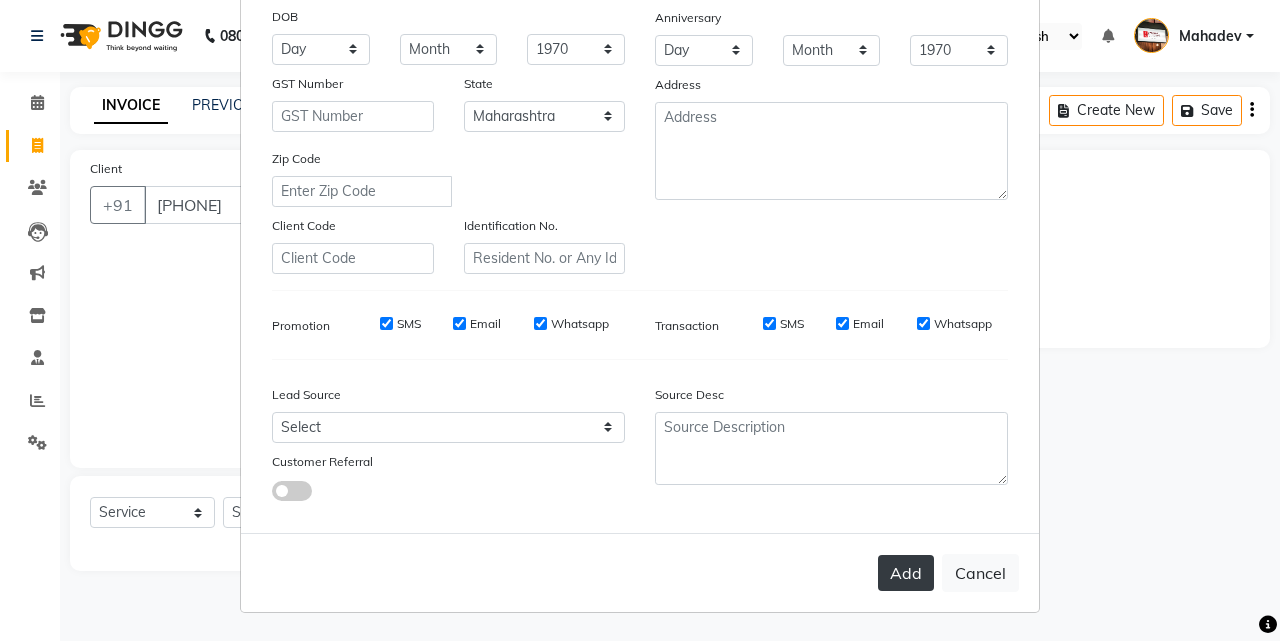 click on "Add" at bounding box center [906, 573] 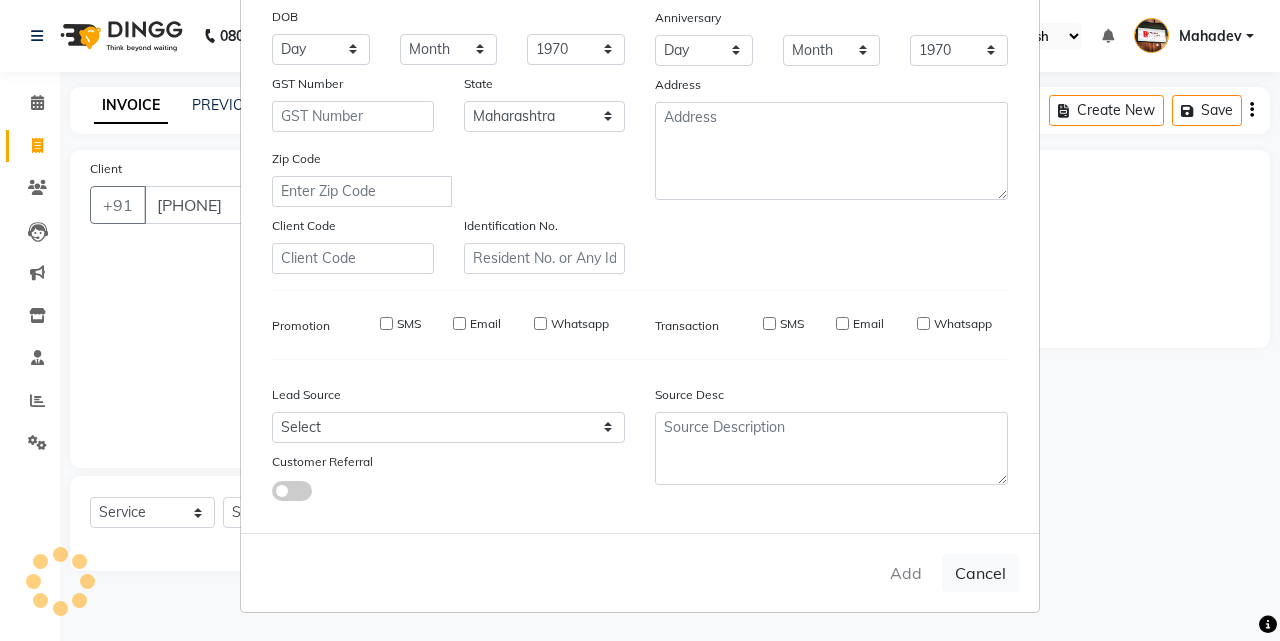 type on "82******83" 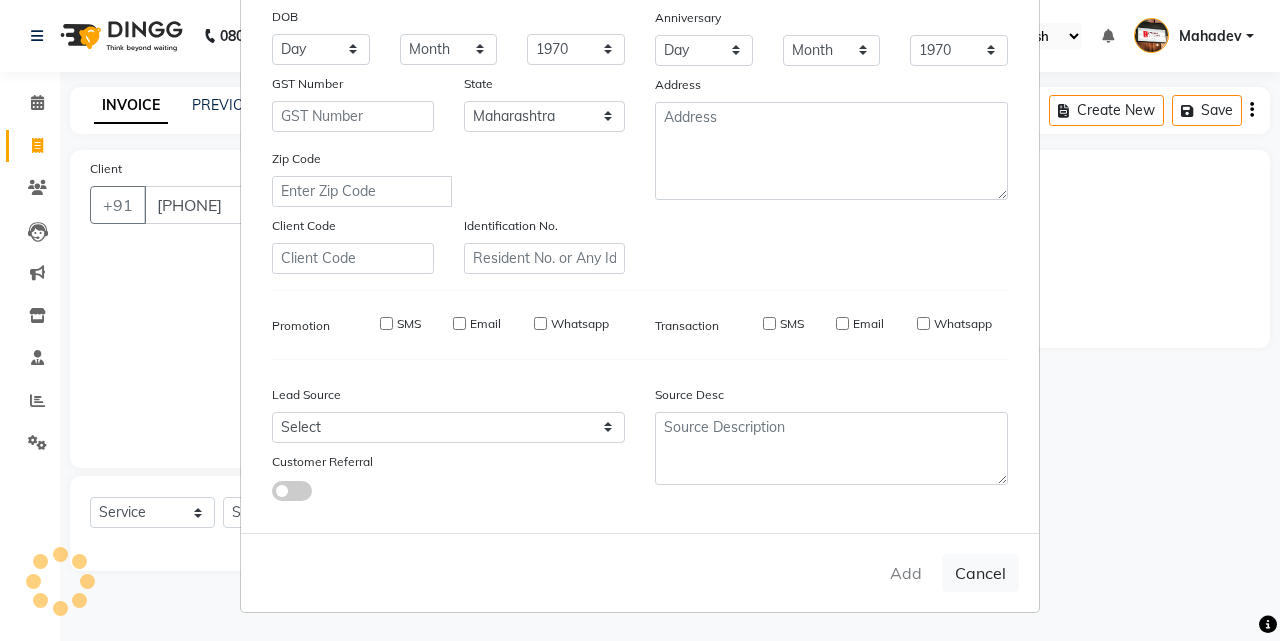 type 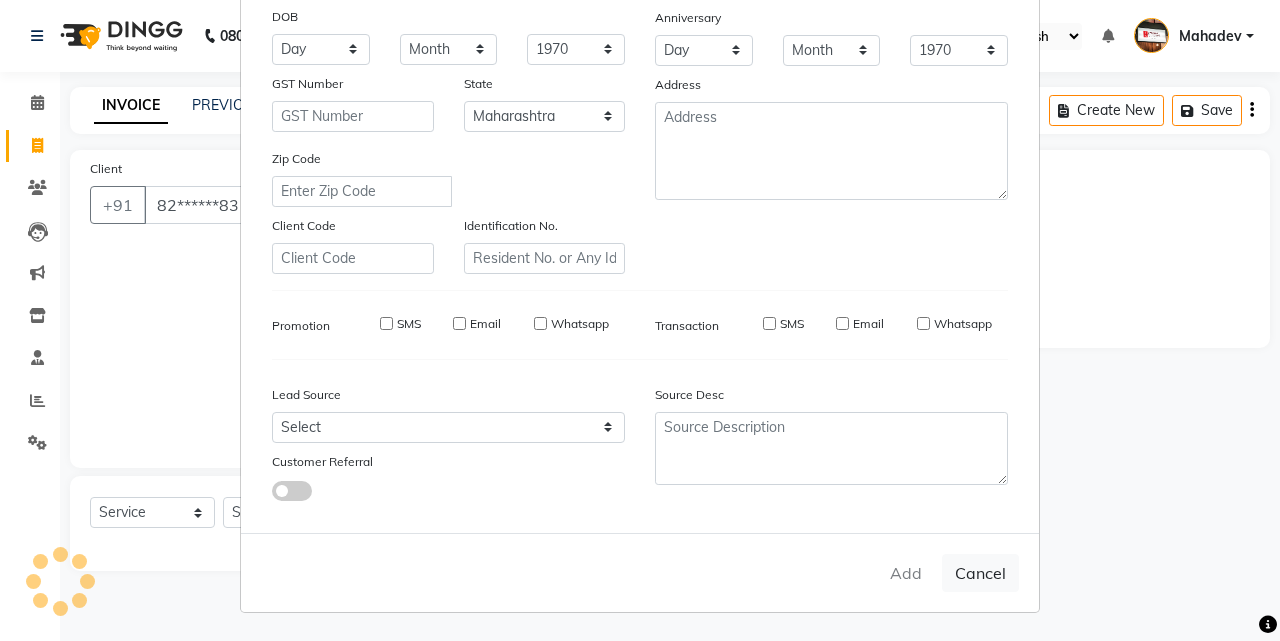select 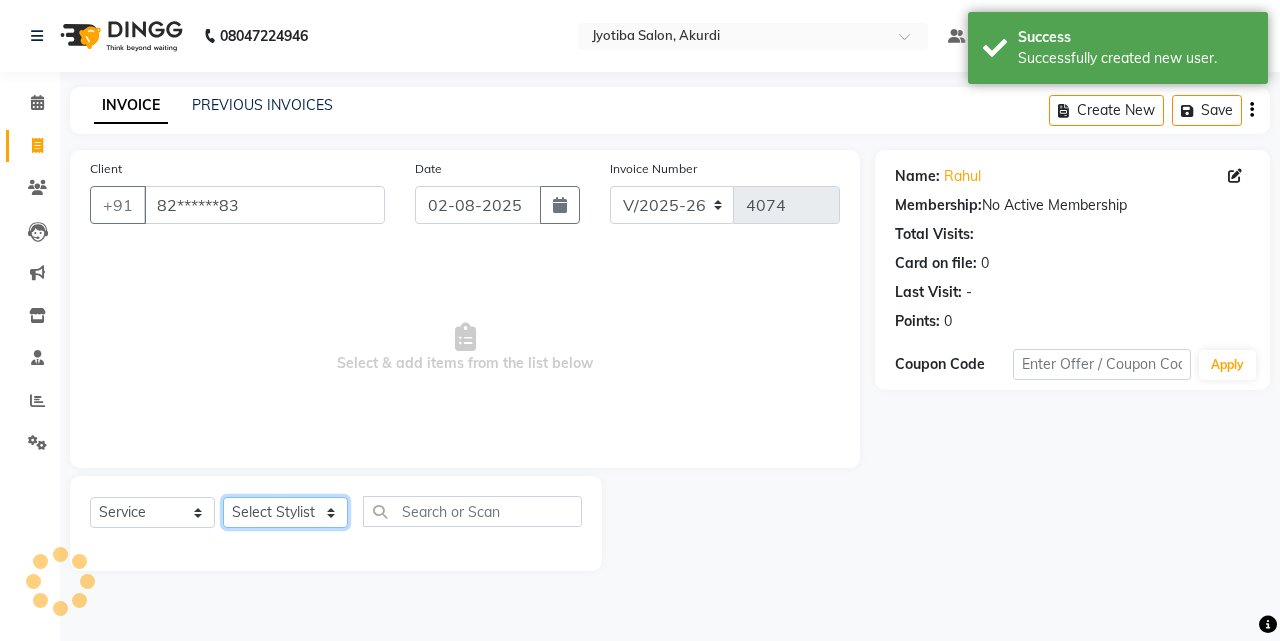 click on "Select Stylist [FIRST] [LAST] [FIRST] [LAST] [FIRST] [LAST] [FIRST] [LAST] [FIRST] [LAST] [FIRST] [LAST] [FIRST] [LAST] [FIRST] [LAST] [FIRST] [LAST] [FIRST] [LAST] [FIRST] [LAST] [FIRST] [LAST] [FIRST] [LAST] [FIRST] [LAST] [FIRST] [LAST] [FIRST] [LAST]" 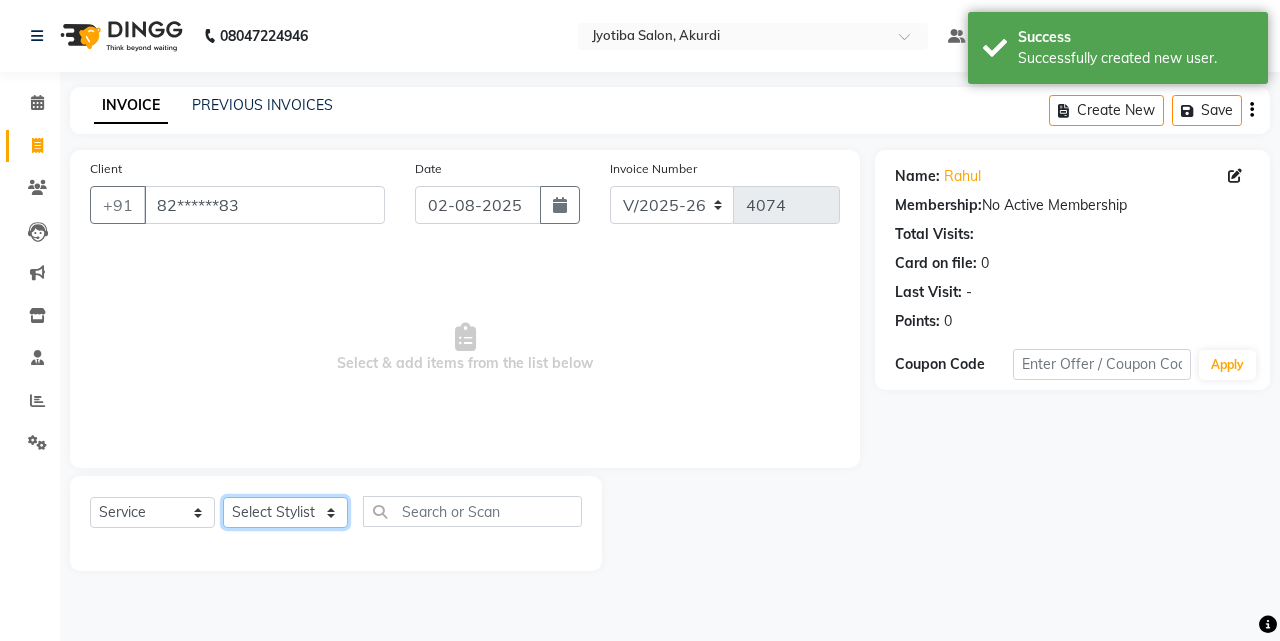 select on "86625" 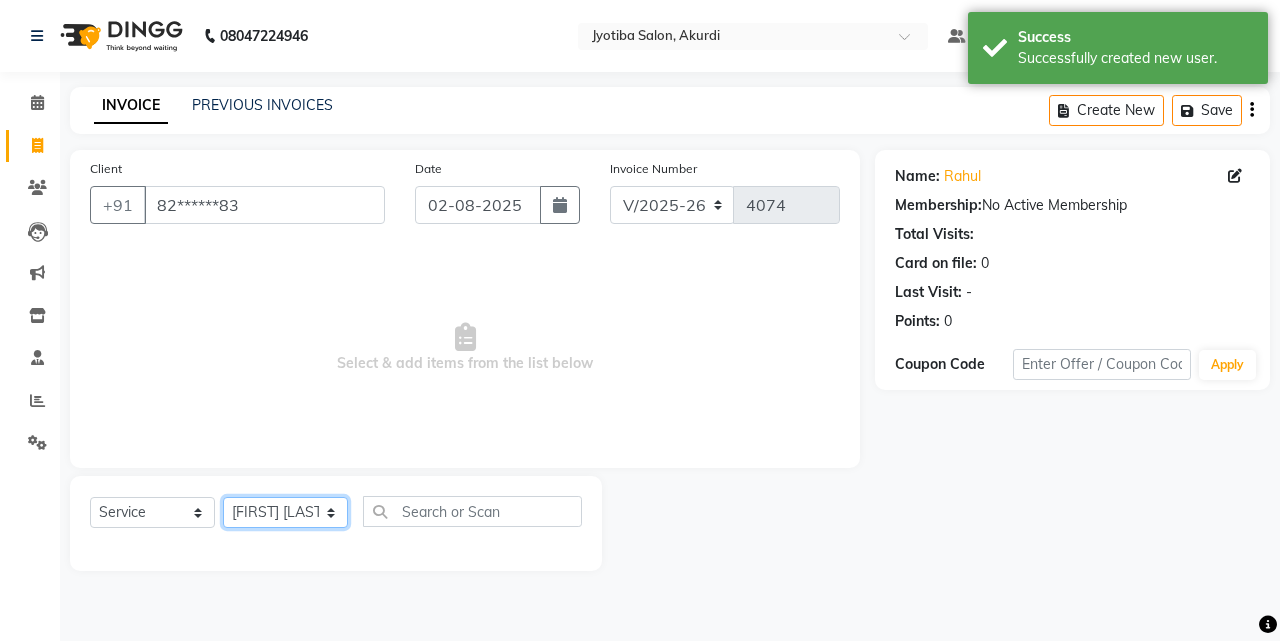 click on "Select Stylist [FIRST] [LAST] [FIRST] [LAST] [FIRST] [LAST] [FIRST] [LAST] [FIRST] [LAST] [FIRST] [LAST] [FIRST] [LAST] [FIRST] [LAST] [FIRST] [LAST] [FIRST] [LAST] [FIRST] [LAST] [FIRST] [LAST] [FIRST] [LAST] [FIRST] [LAST] [FIRST] [LAST] [FIRST] [LAST]" 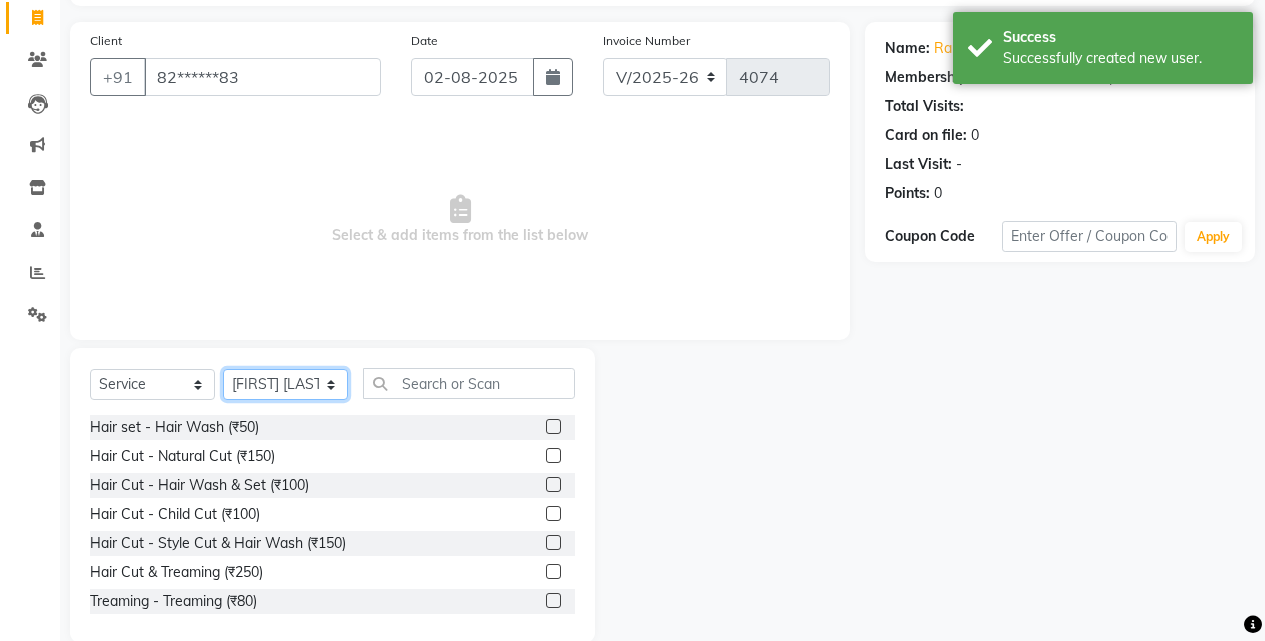 scroll, scrollTop: 160, scrollLeft: 0, axis: vertical 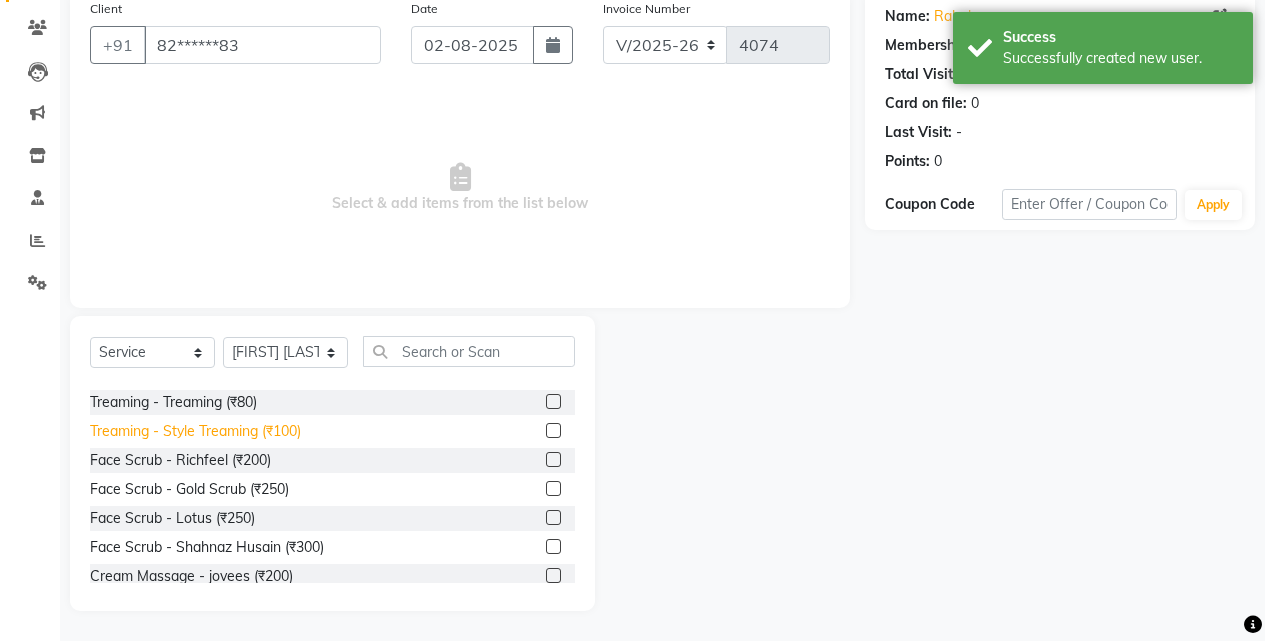 click on "Treaming - Style Treaming (₹100)" 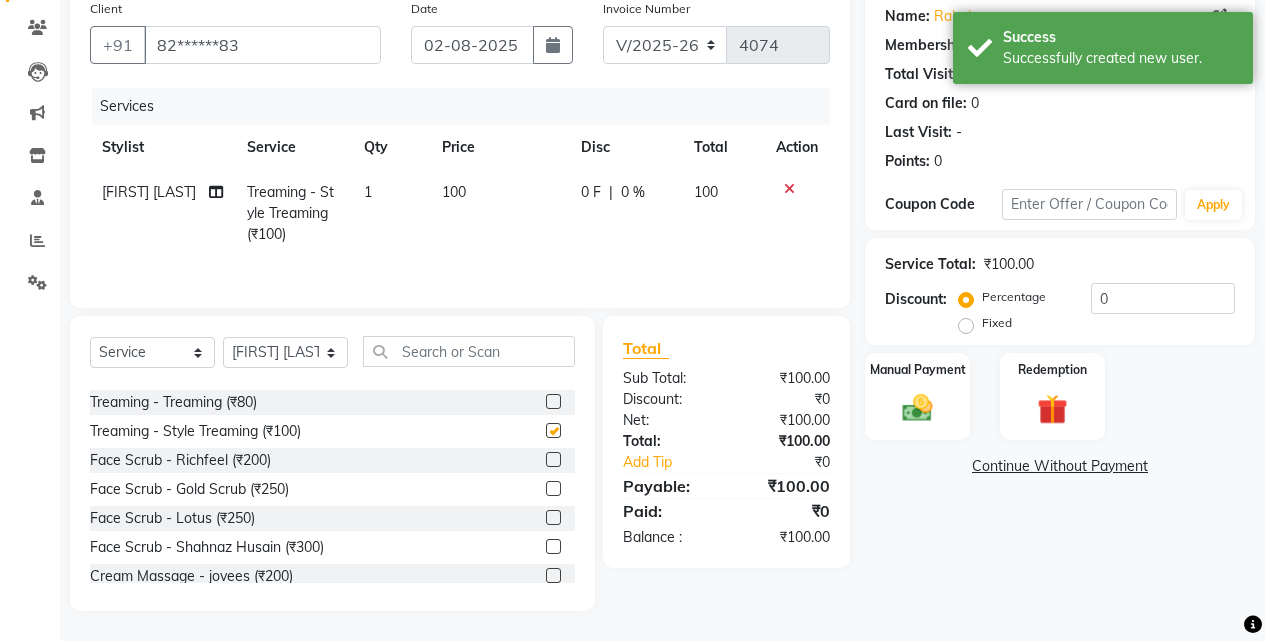 checkbox on "false" 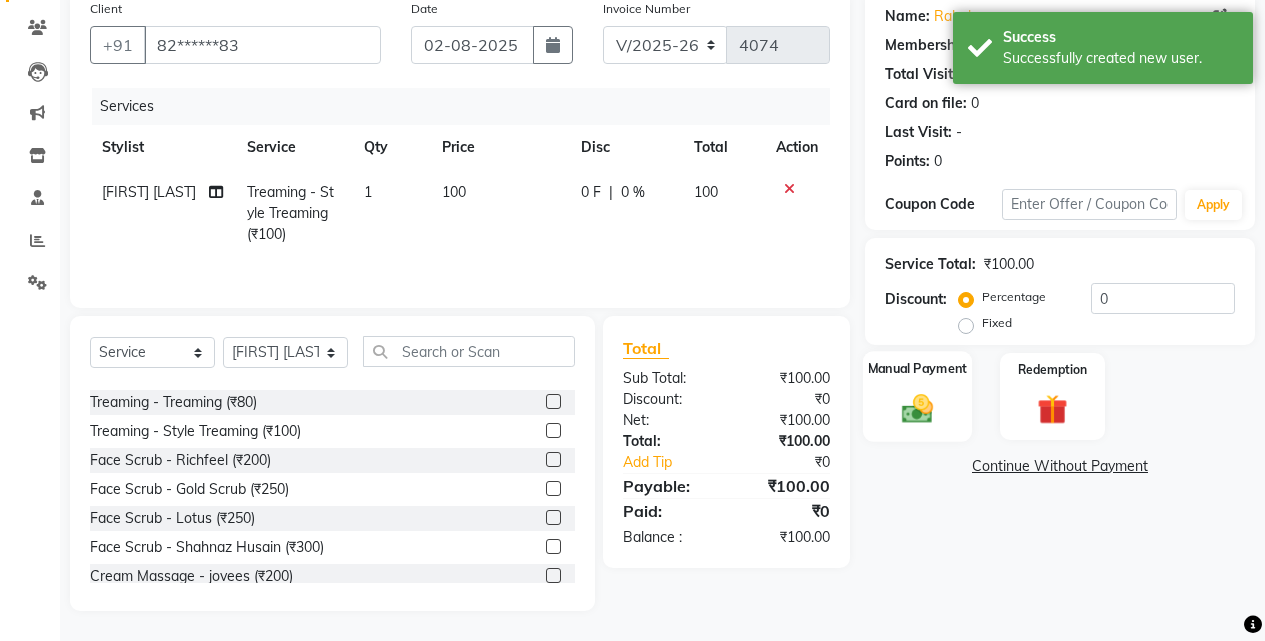 click on "Manual Payment" 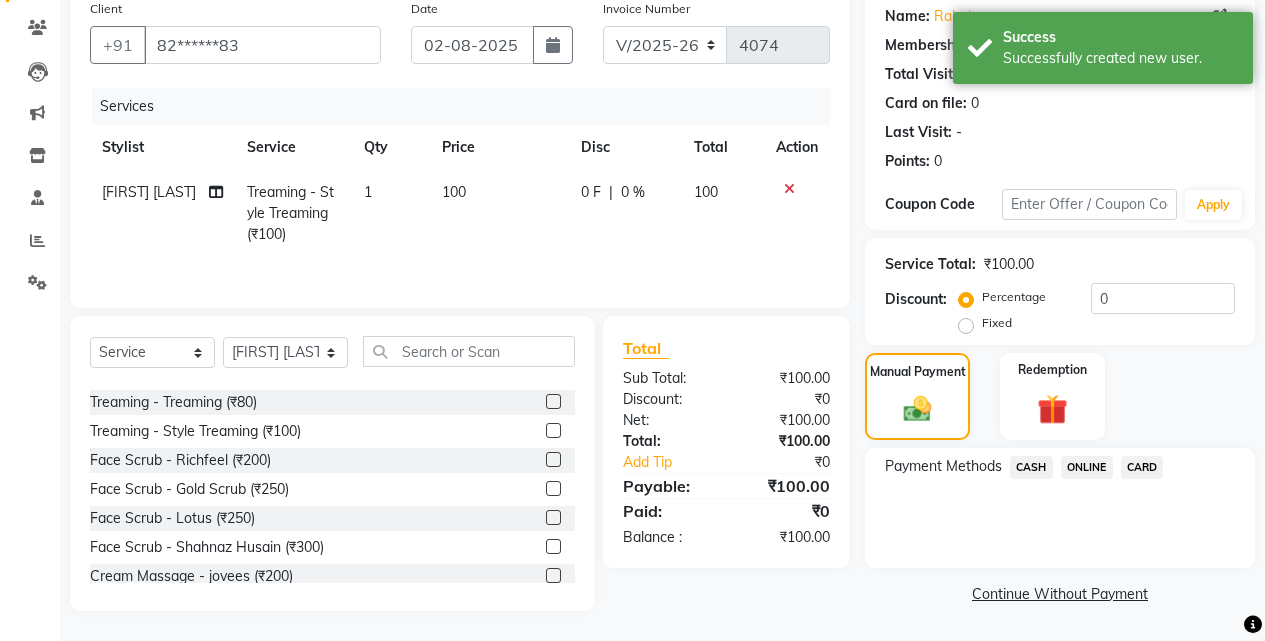 click on "ONLINE" 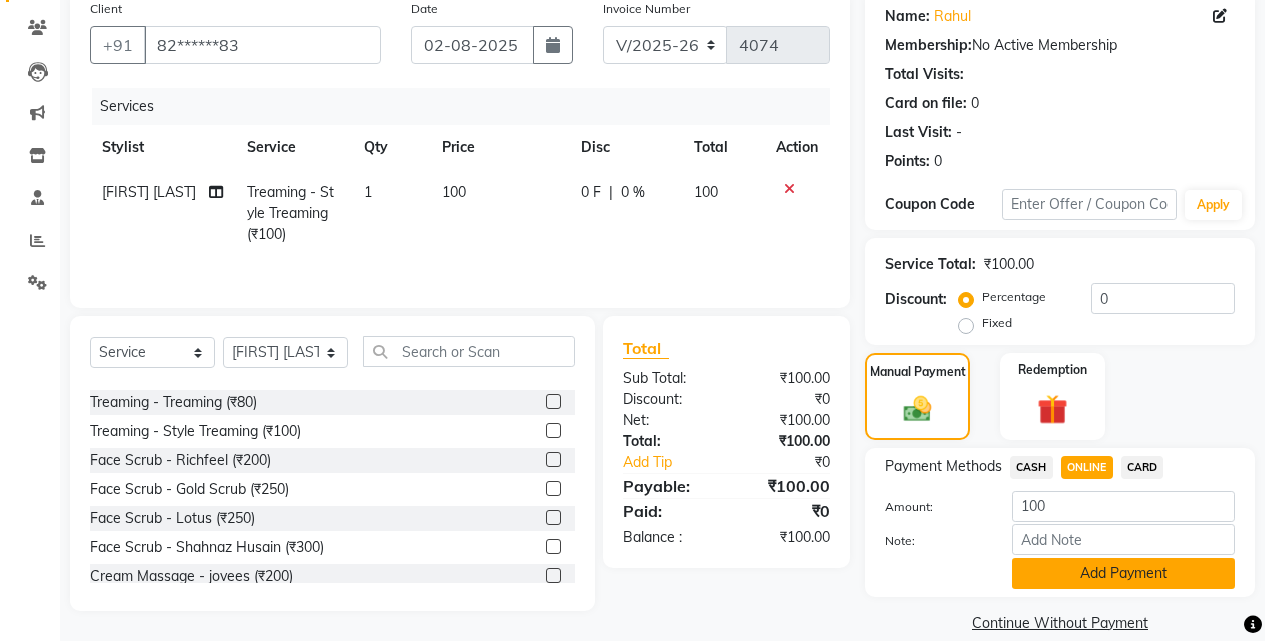 click on "Add Payment" 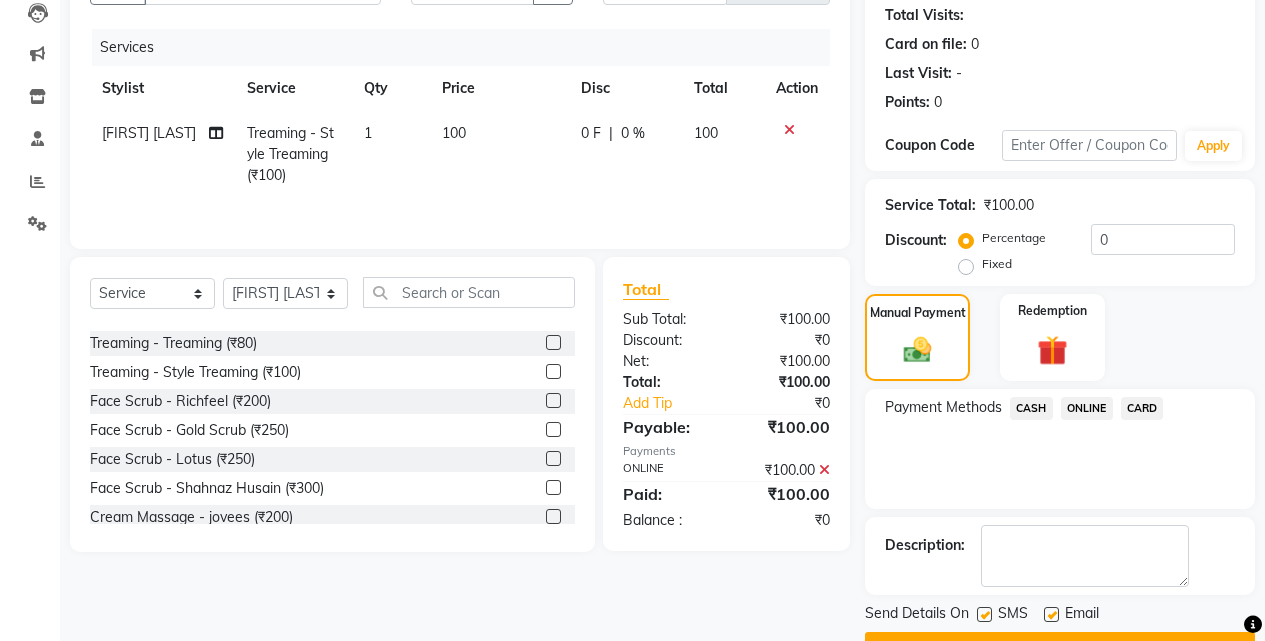 scroll, scrollTop: 271, scrollLeft: 0, axis: vertical 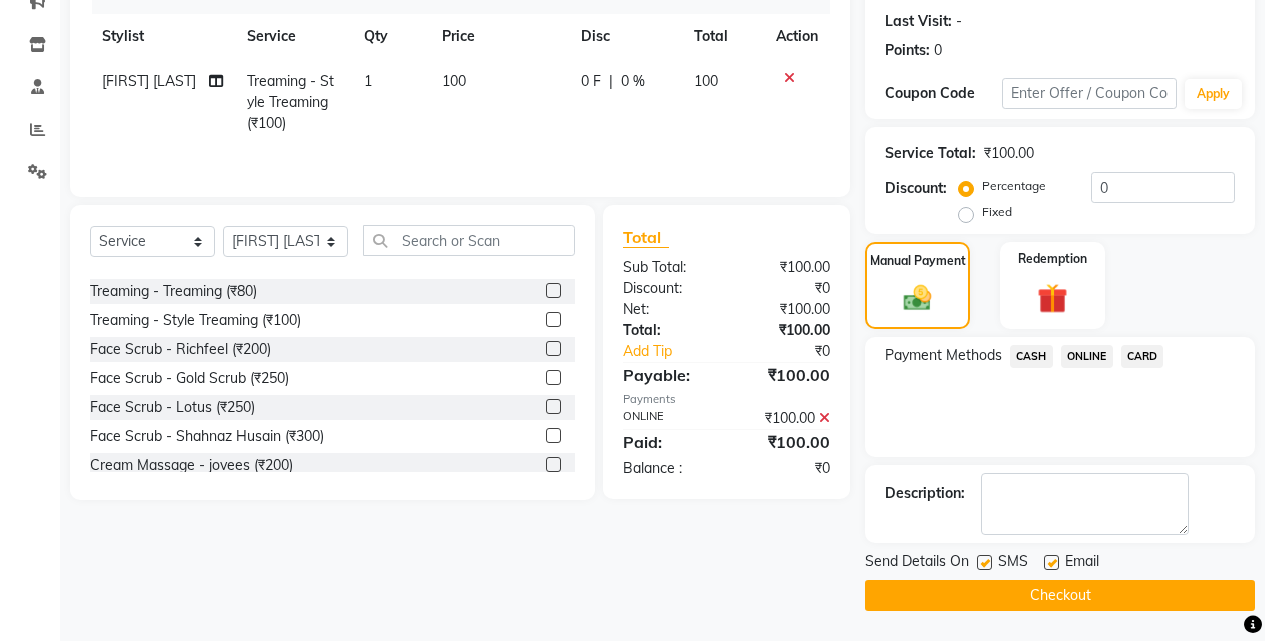 click on "Checkout" 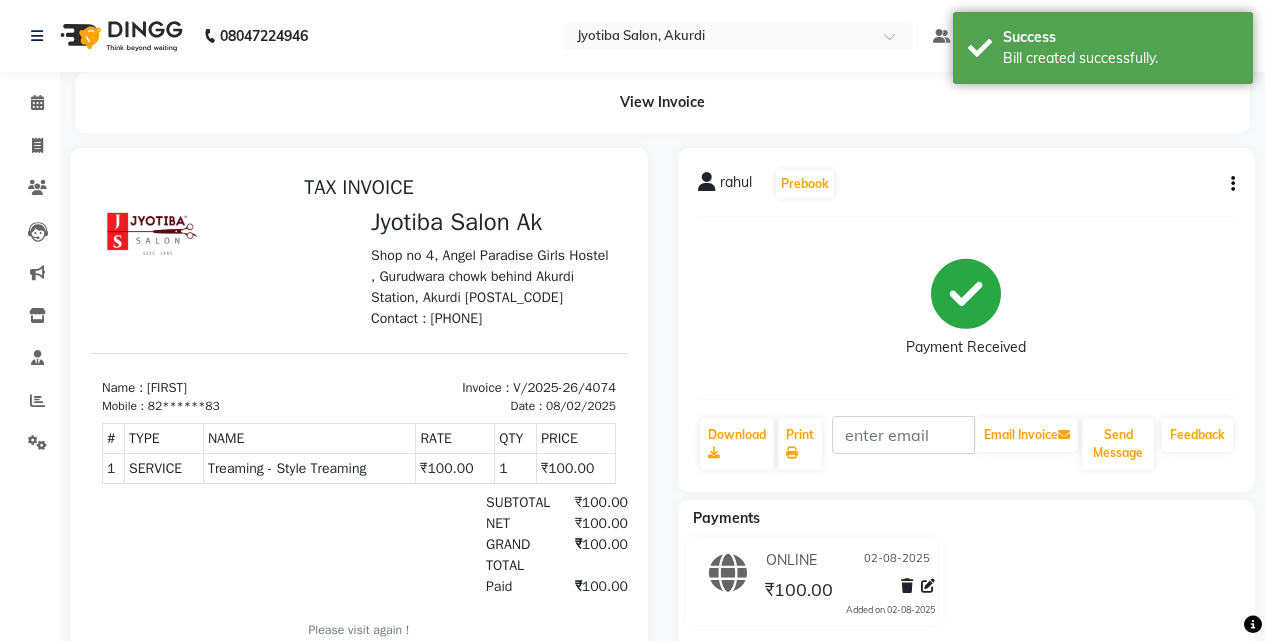 scroll, scrollTop: 0, scrollLeft: 0, axis: both 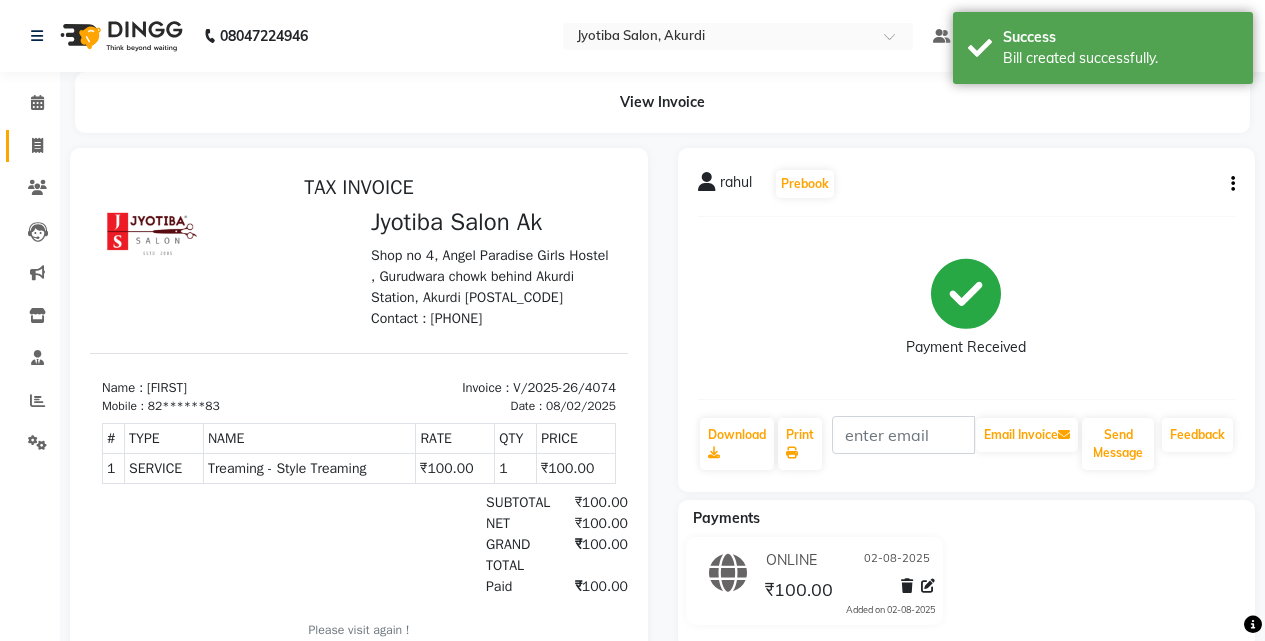 click 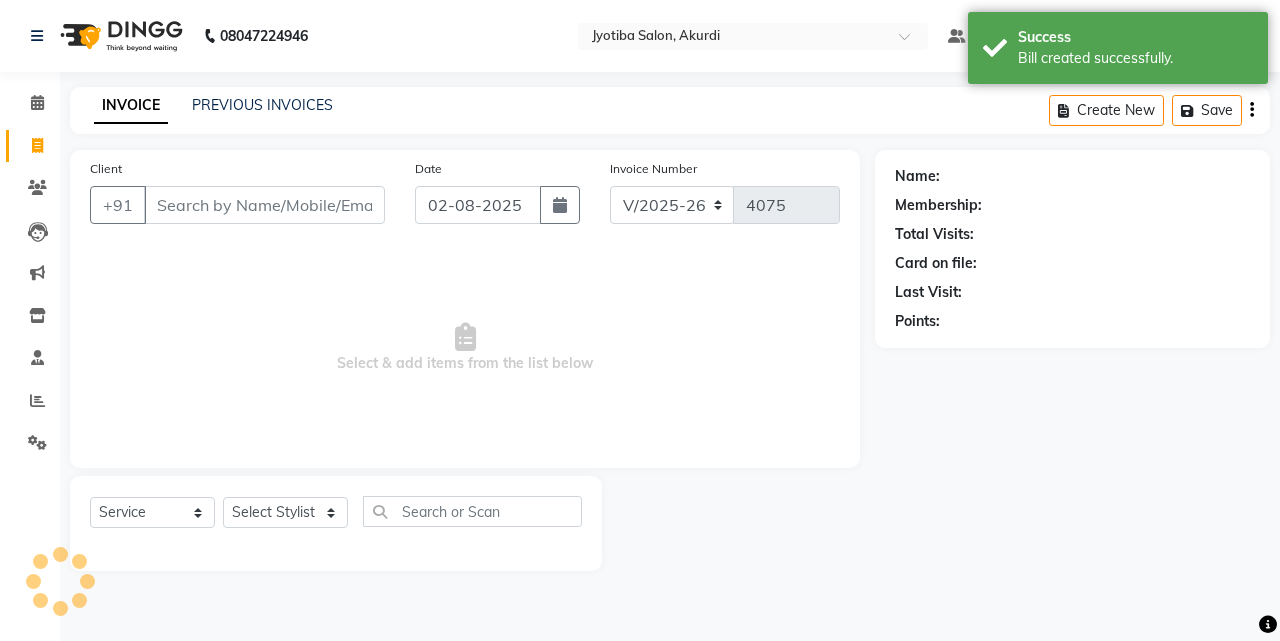 click on "Client" at bounding box center (264, 205) 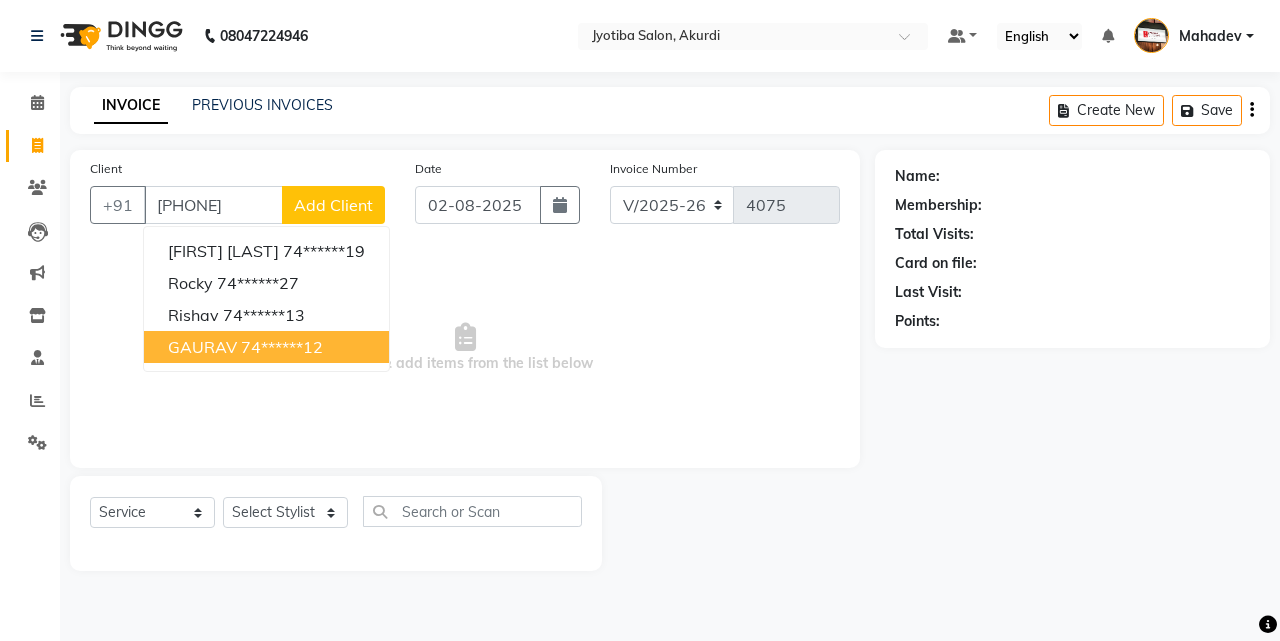 click on "[FIRST]  [PHONE]" at bounding box center [266, 347] 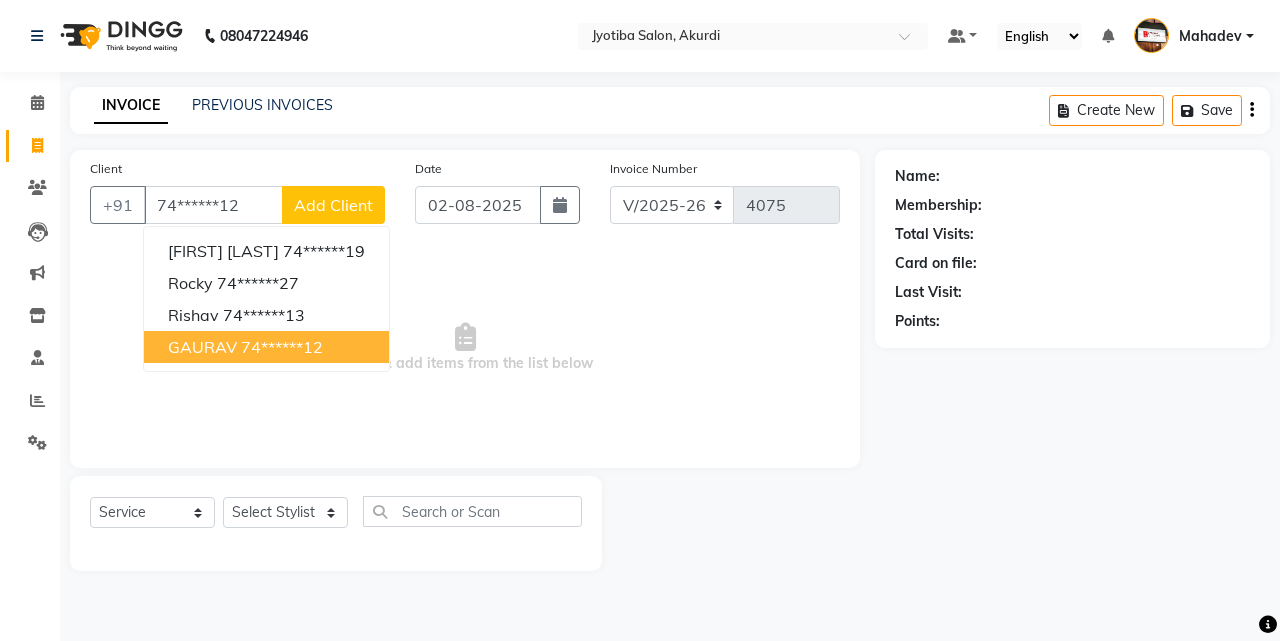 type on "74******12" 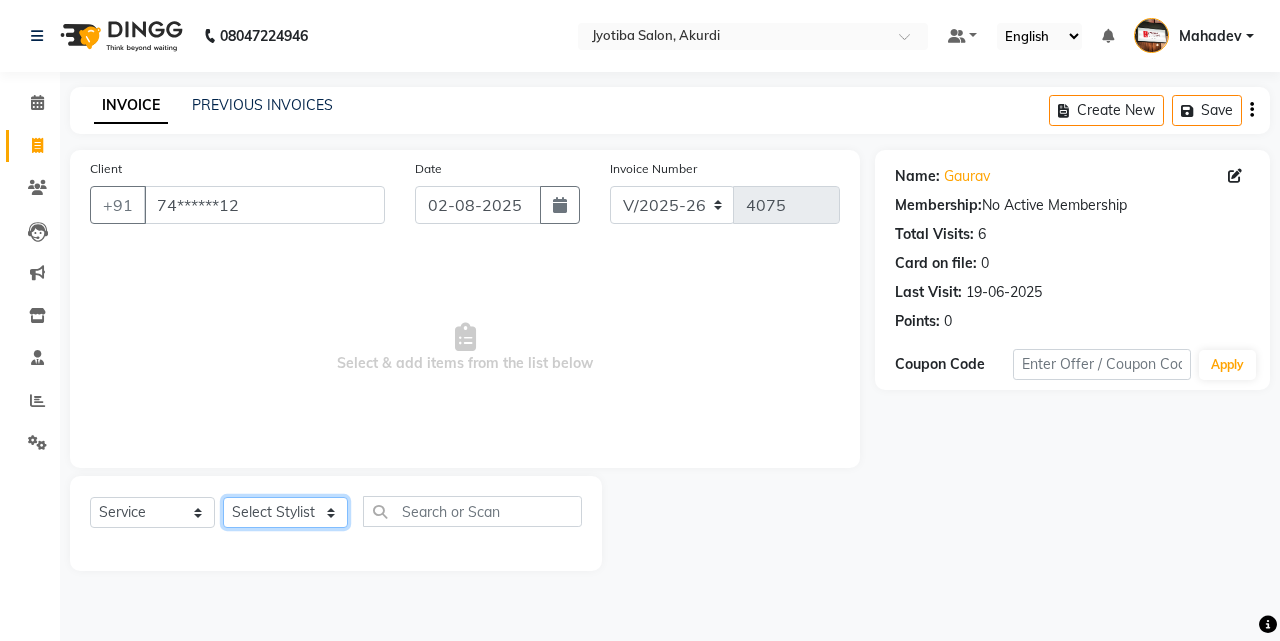 click on "Select Stylist [FIRST] [LAST] [FIRST] [LAST] [FIRST] [LAST] [FIRST] [LAST] [FIRST] [LAST] [FIRST] [LAST] [FIRST] [LAST] [FIRST] [LAST] [FIRST] [LAST] [FIRST] [LAST] [FIRST] [LAST] [FIRST] [LAST] [FIRST] [LAST] [FIRST] [LAST] [FIRST] [LAST] [FIRST] [LAST]" 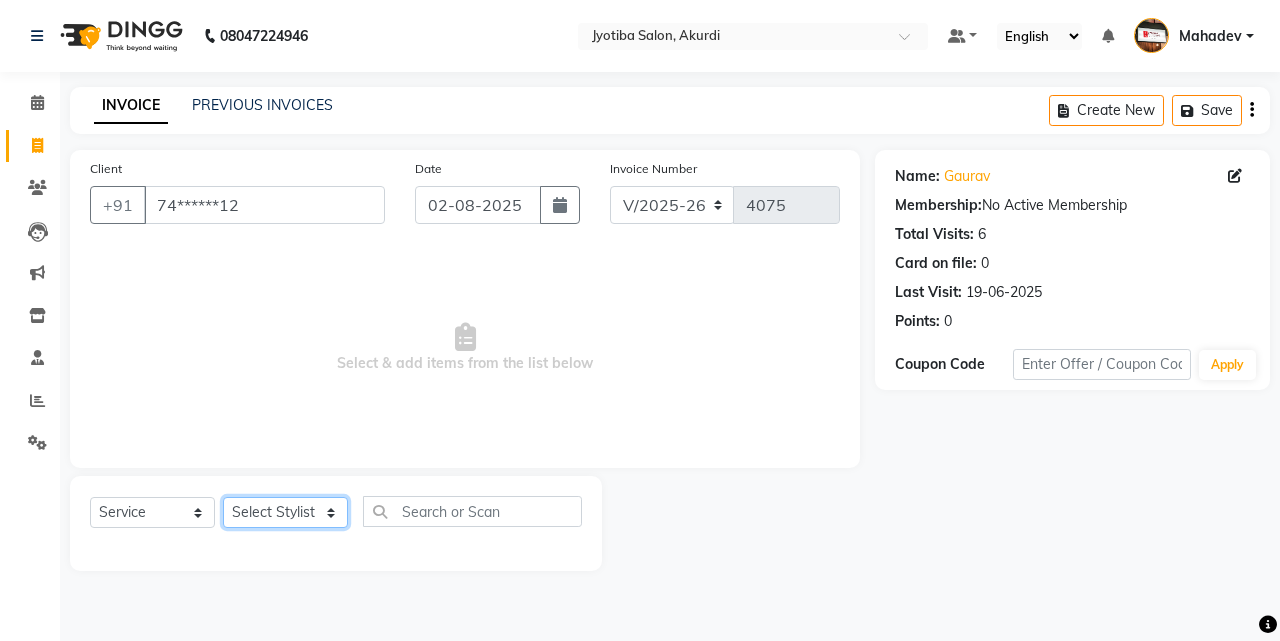select on "86627" 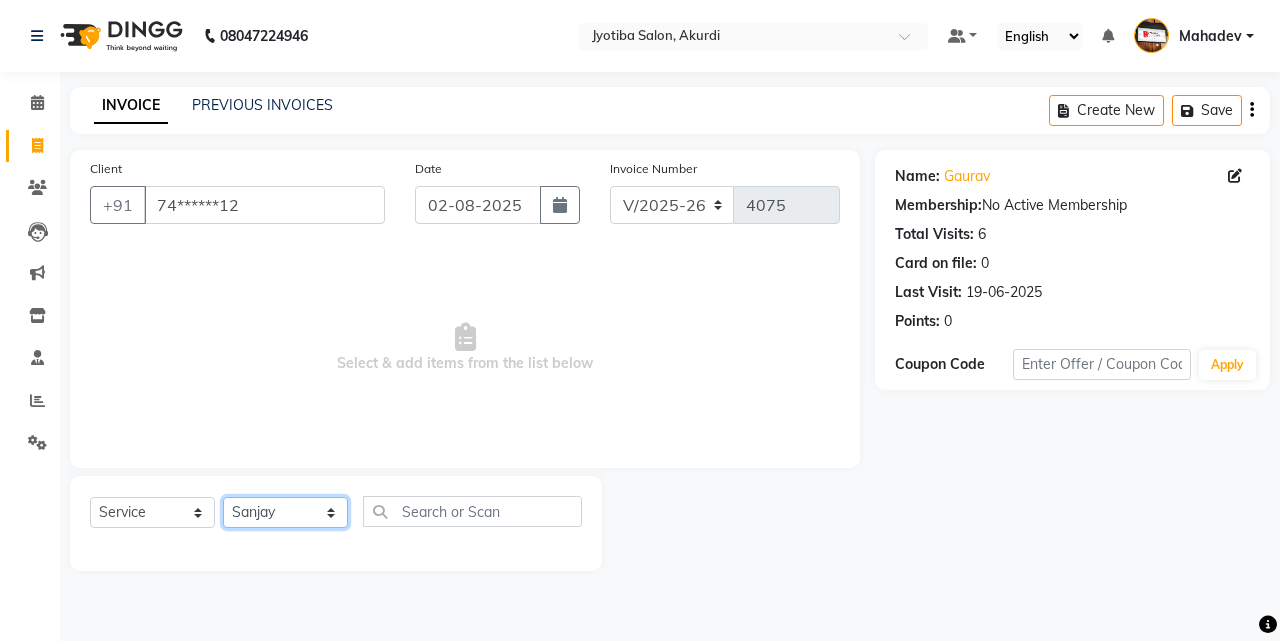 click on "Select Stylist [FIRST] [LAST] [FIRST] [LAST] [FIRST] [LAST] [FIRST] [LAST] [FIRST] [LAST] [FIRST] [LAST] [FIRST] [LAST] [FIRST] [LAST] [FIRST] [LAST] [FIRST] [LAST] [FIRST] [LAST] [FIRST] [LAST] [FIRST] [LAST] [FIRST] [LAST] [FIRST] [LAST] [FIRST] [LAST]" 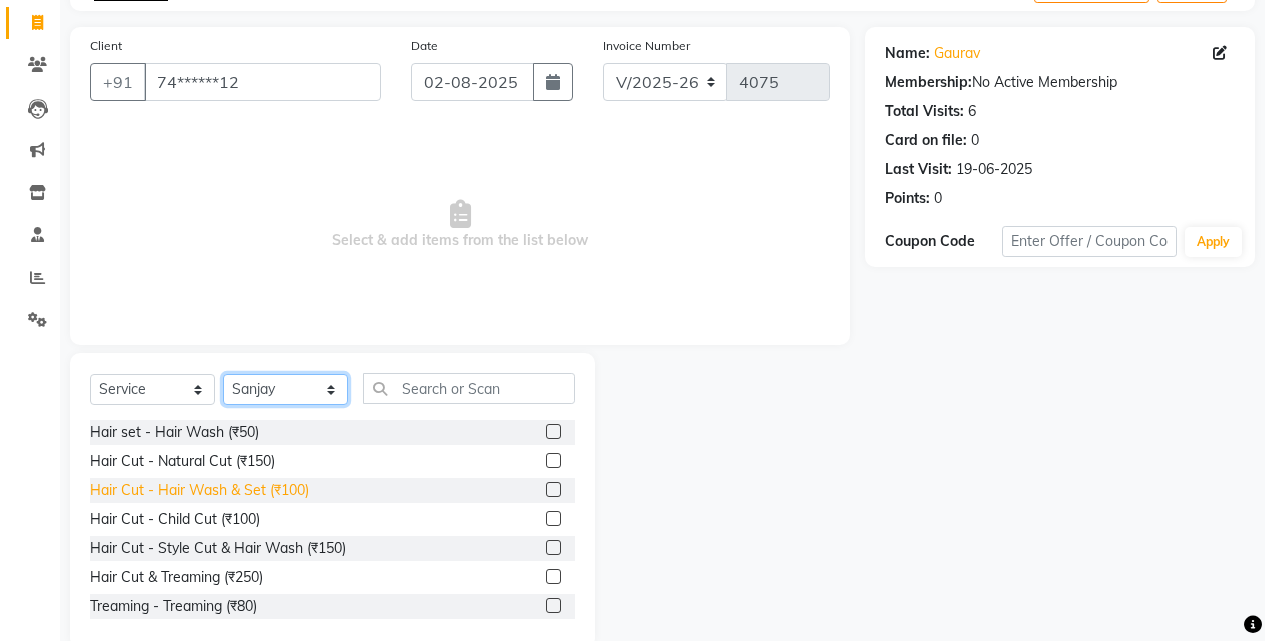 scroll, scrollTop: 160, scrollLeft: 0, axis: vertical 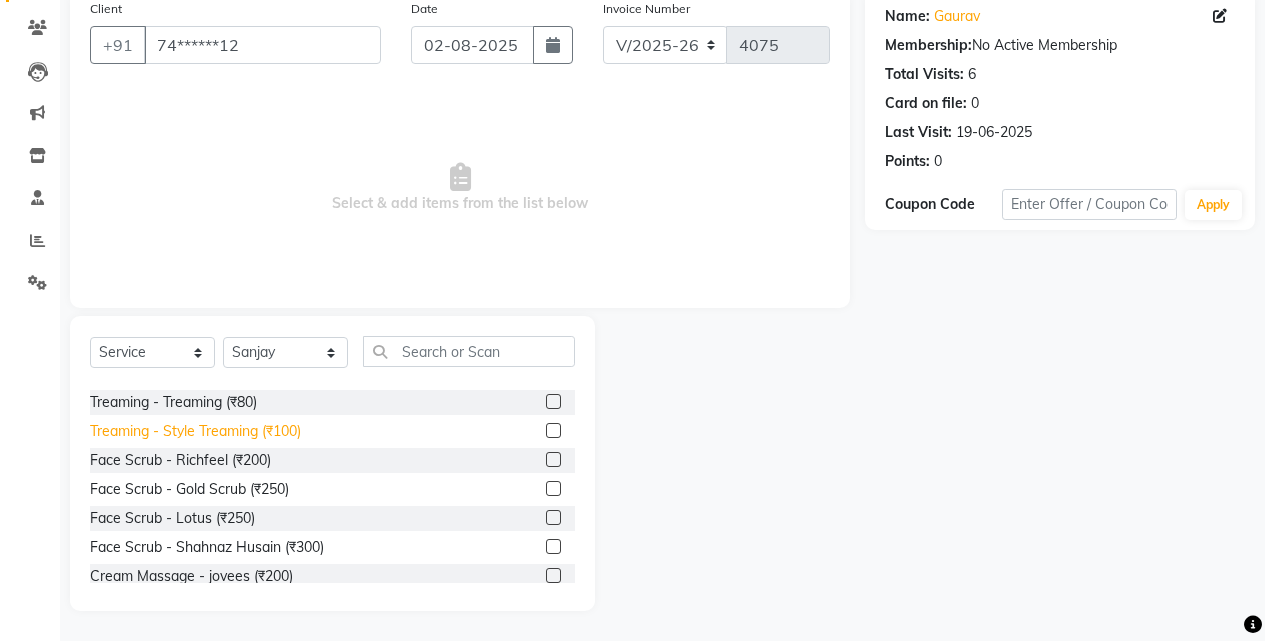 click on "Treaming - Style Treaming (₹100)" 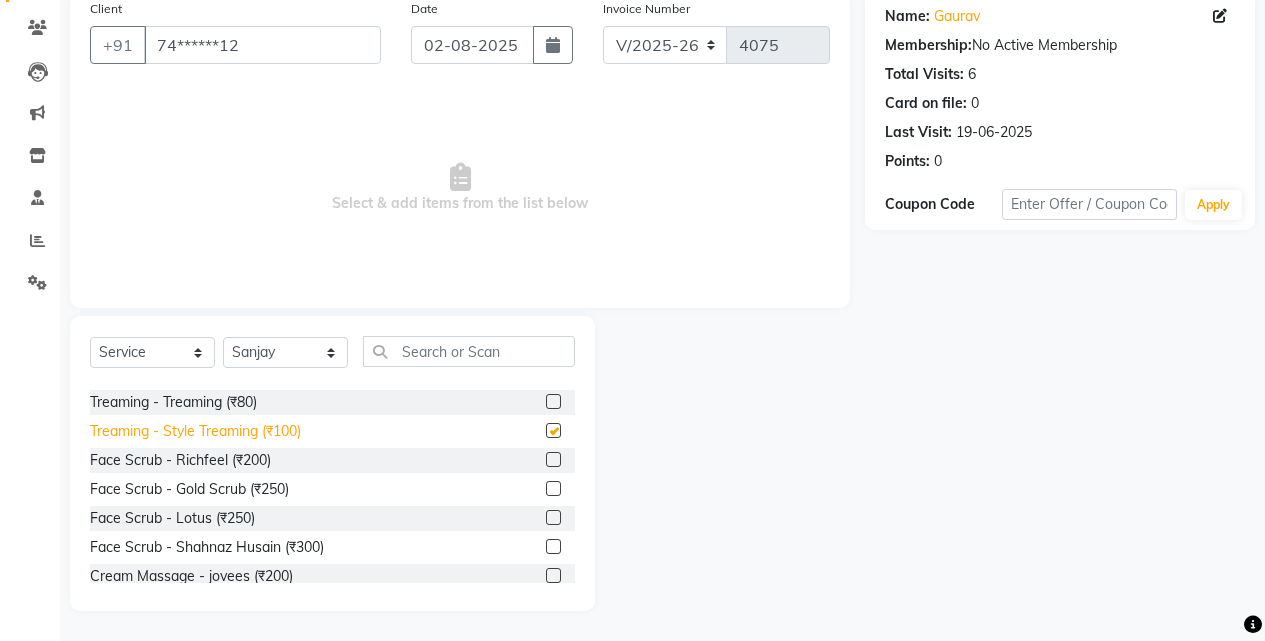 checkbox on "false" 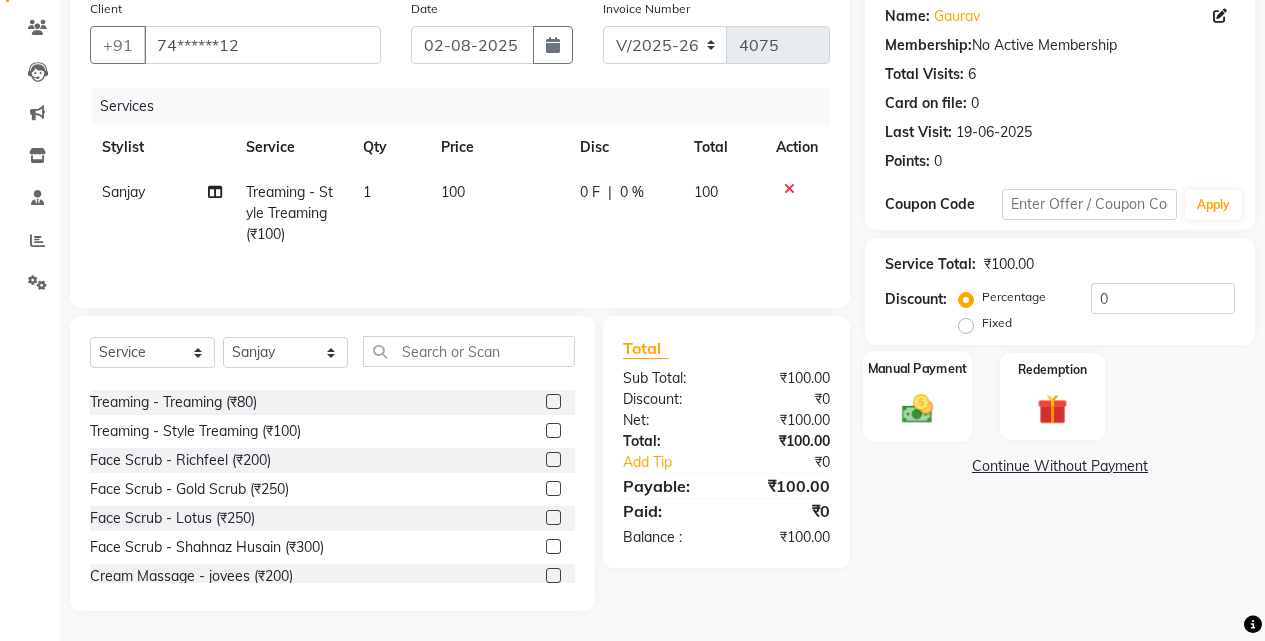 click on "Manual Payment" 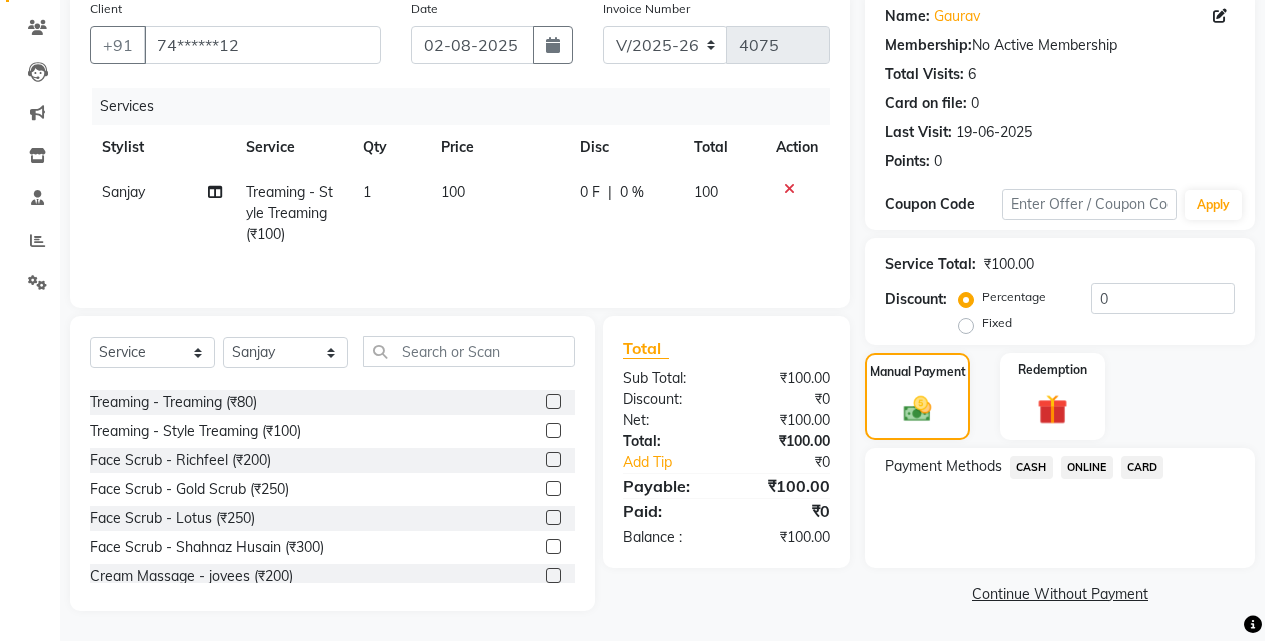 click on "CASH" 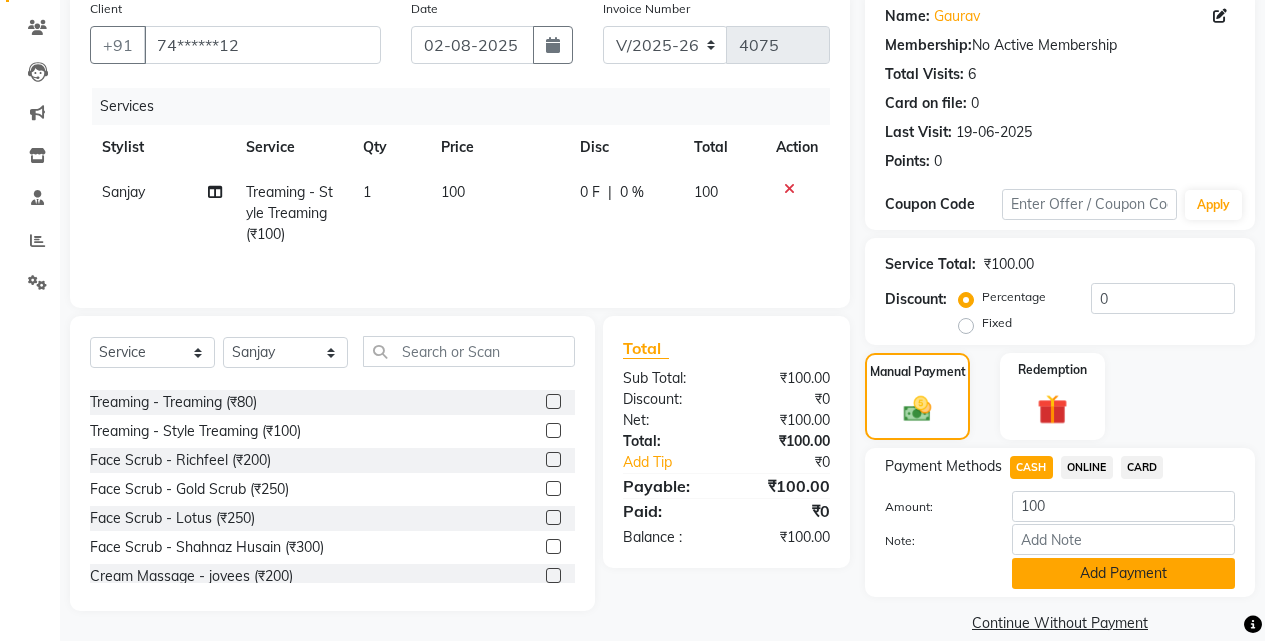 click on "Add Payment" 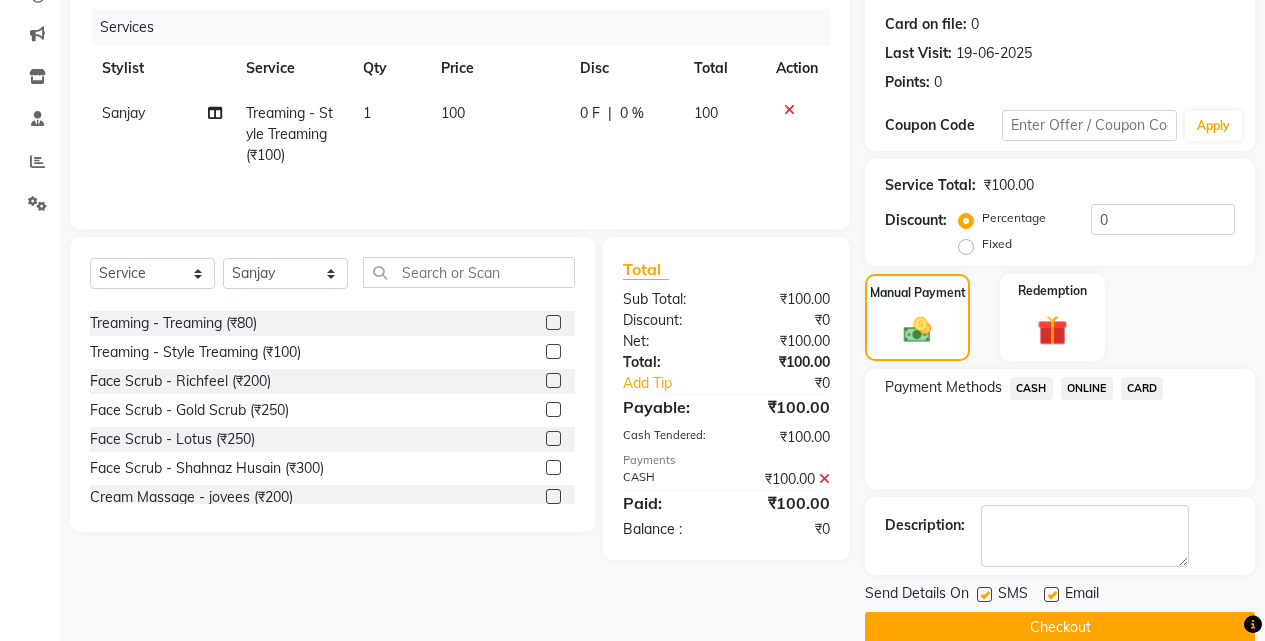 scroll, scrollTop: 271, scrollLeft: 0, axis: vertical 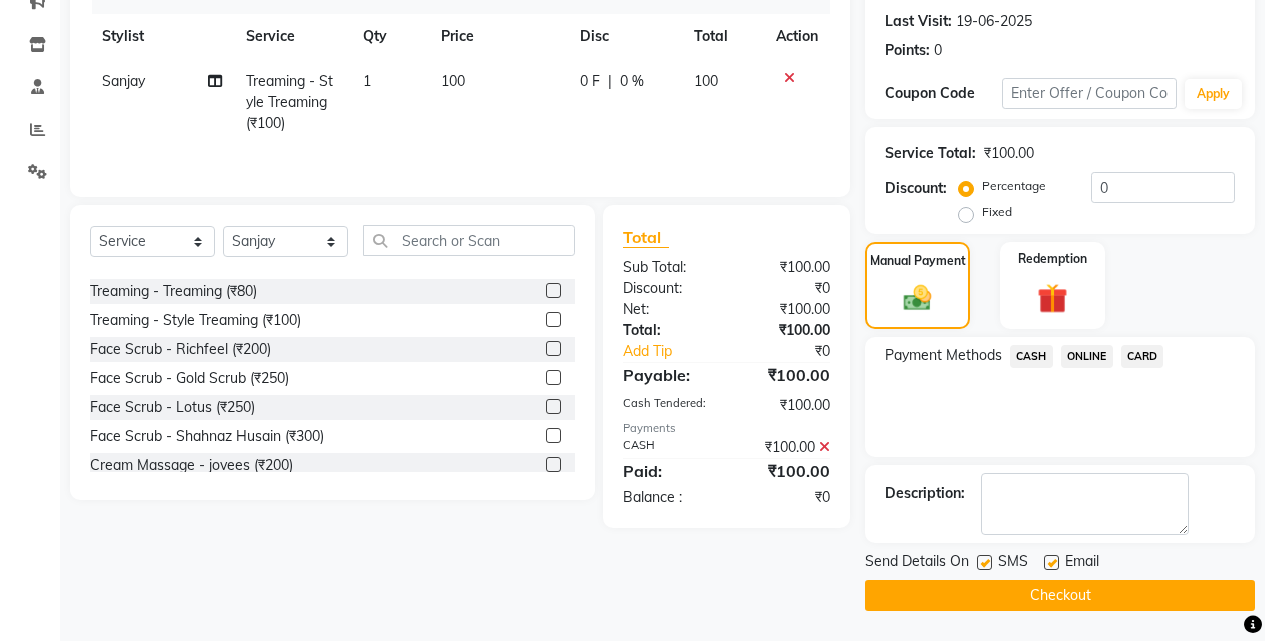 click on "Checkout" 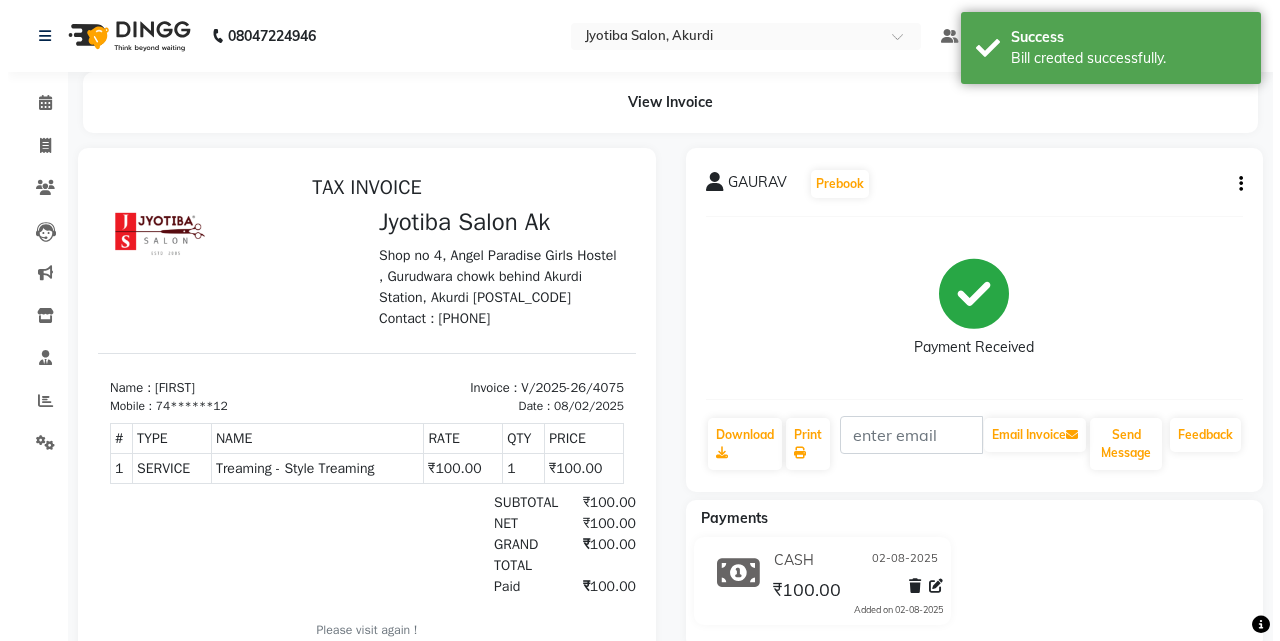 scroll, scrollTop: 0, scrollLeft: 0, axis: both 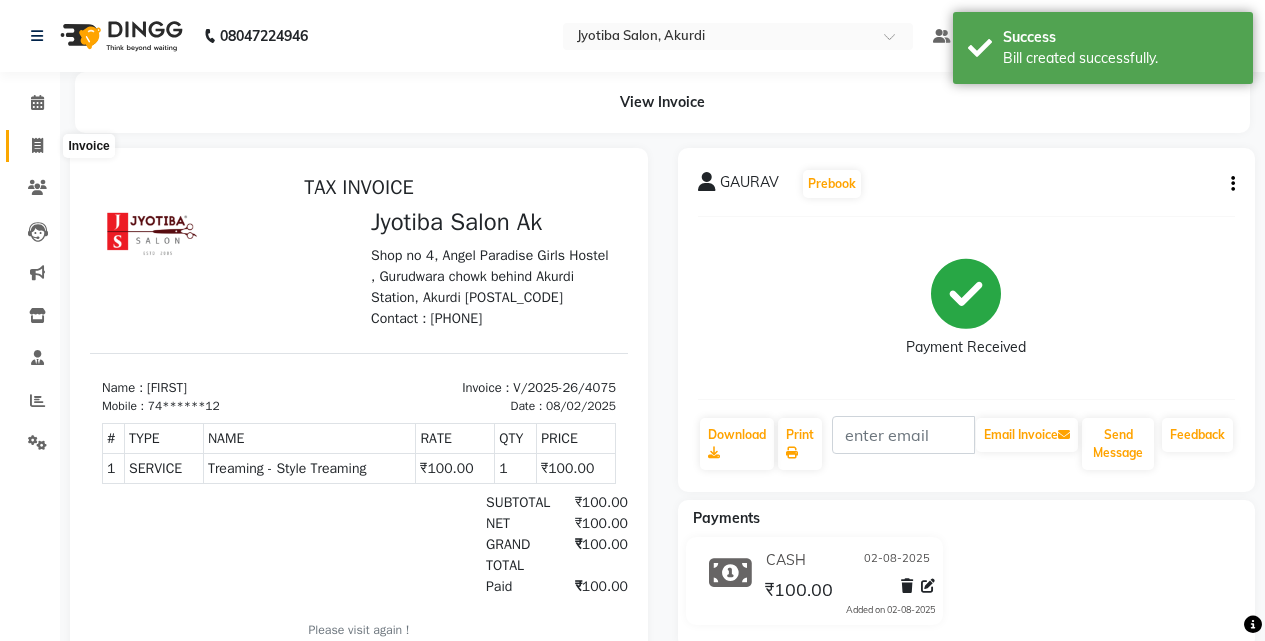 click 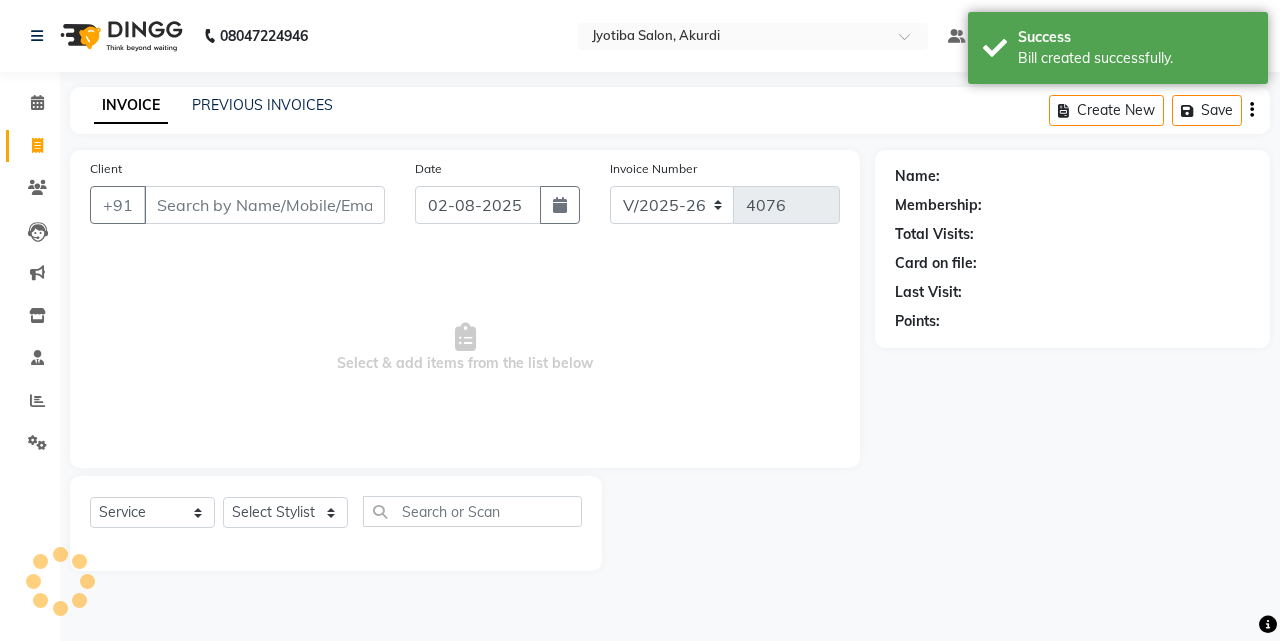 click on "Client" at bounding box center (264, 205) 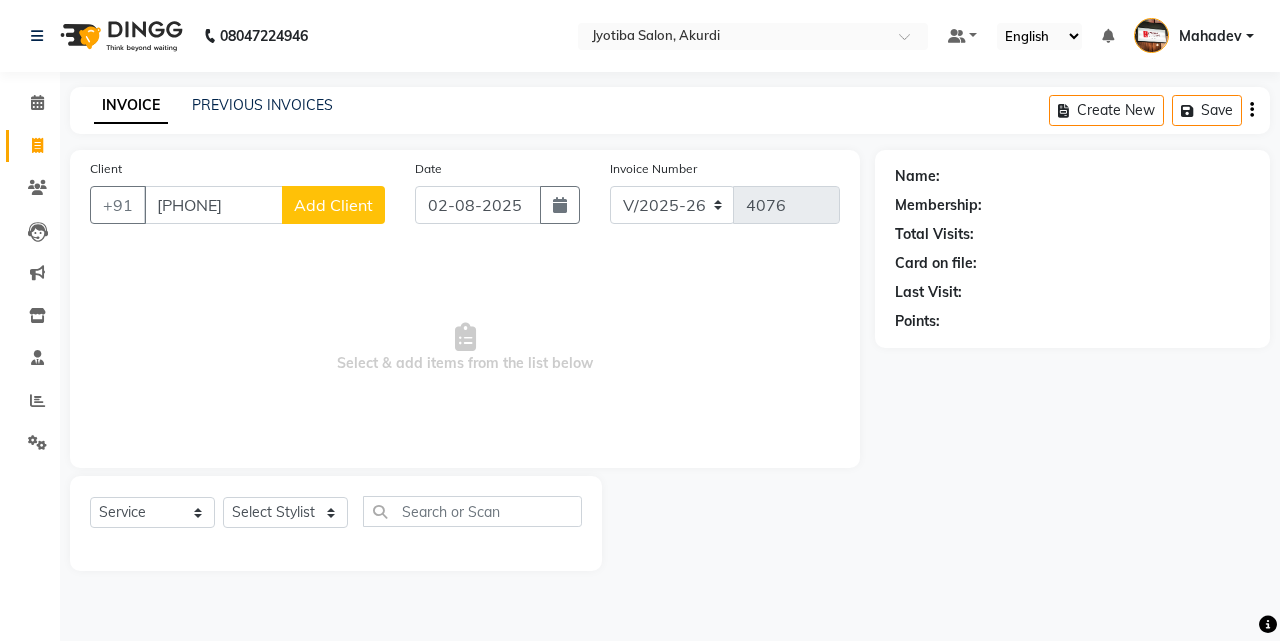 type on "[PHONE]" 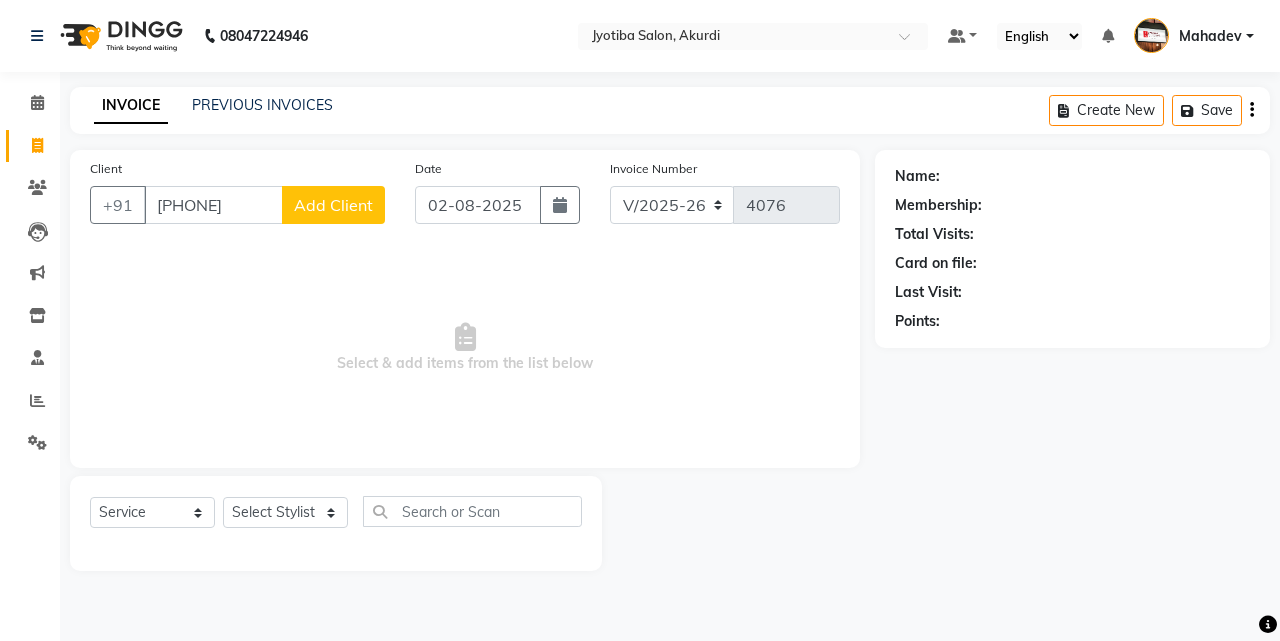 select on "22" 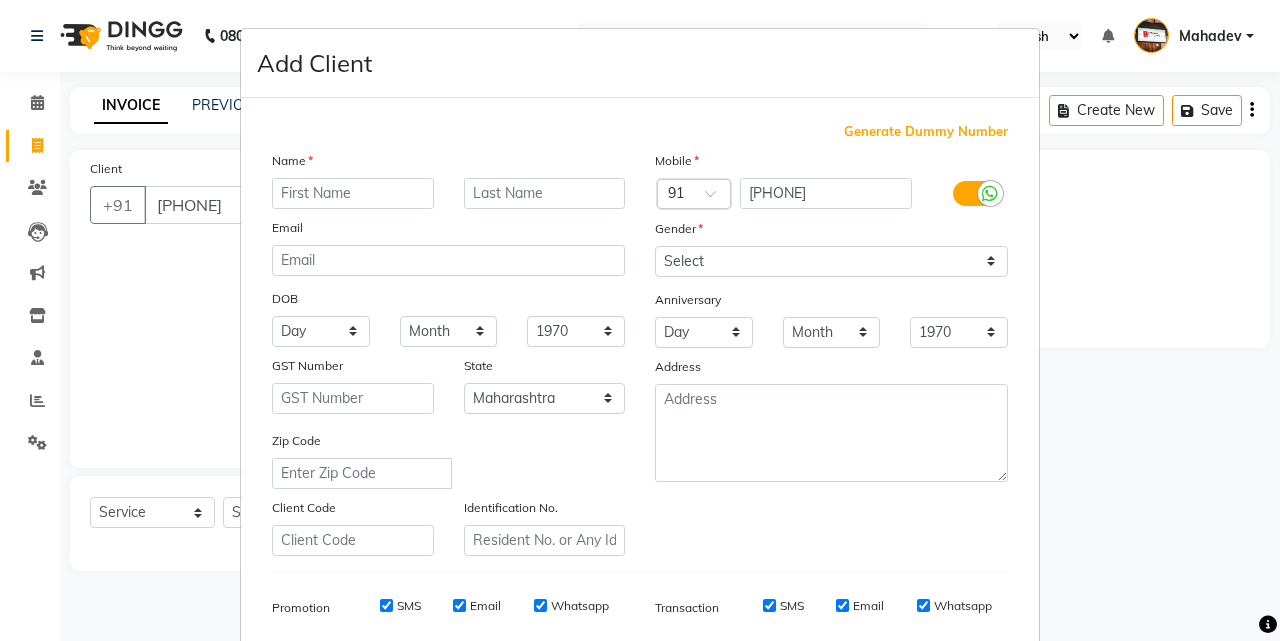 click at bounding box center (353, 193) 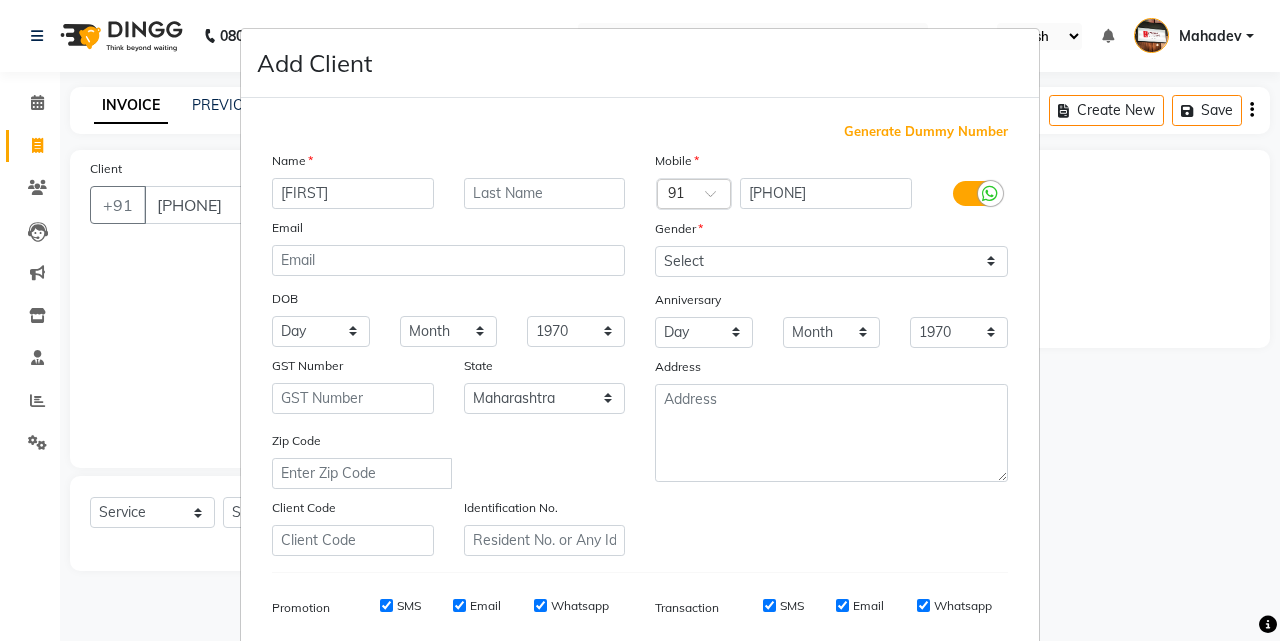 type on "[FIRST]" 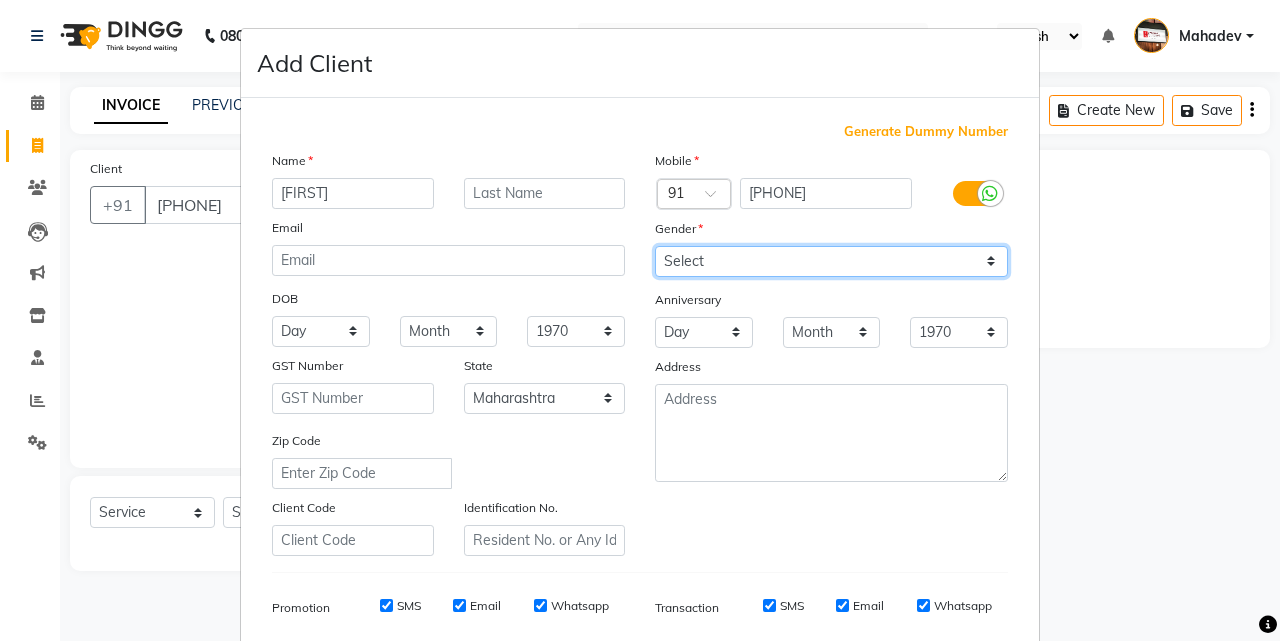 click on "Select Male Female Other Prefer Not To Say" at bounding box center (831, 261) 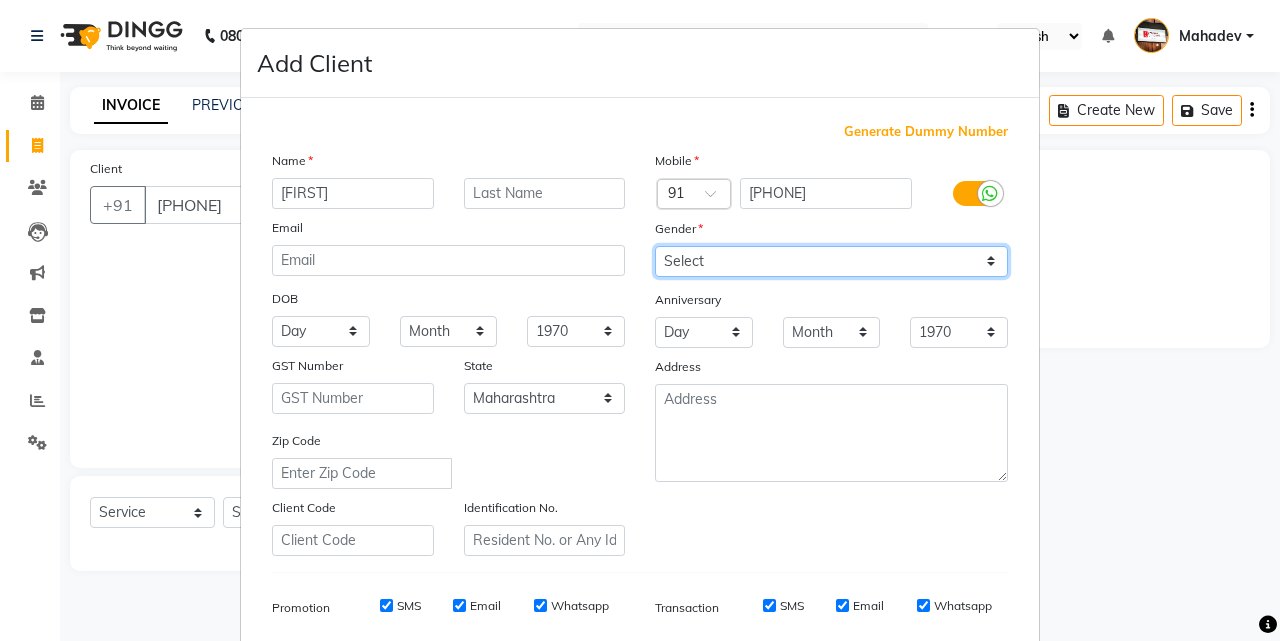 select on "male" 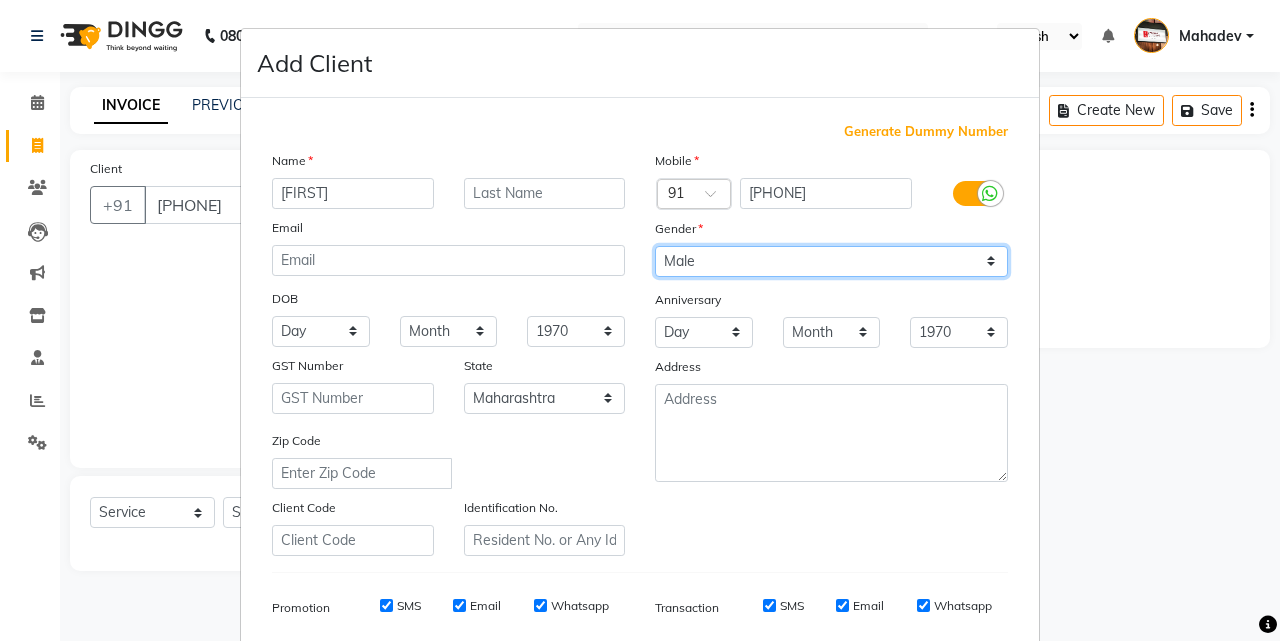click on "Select Male Female Other Prefer Not To Say" at bounding box center [831, 261] 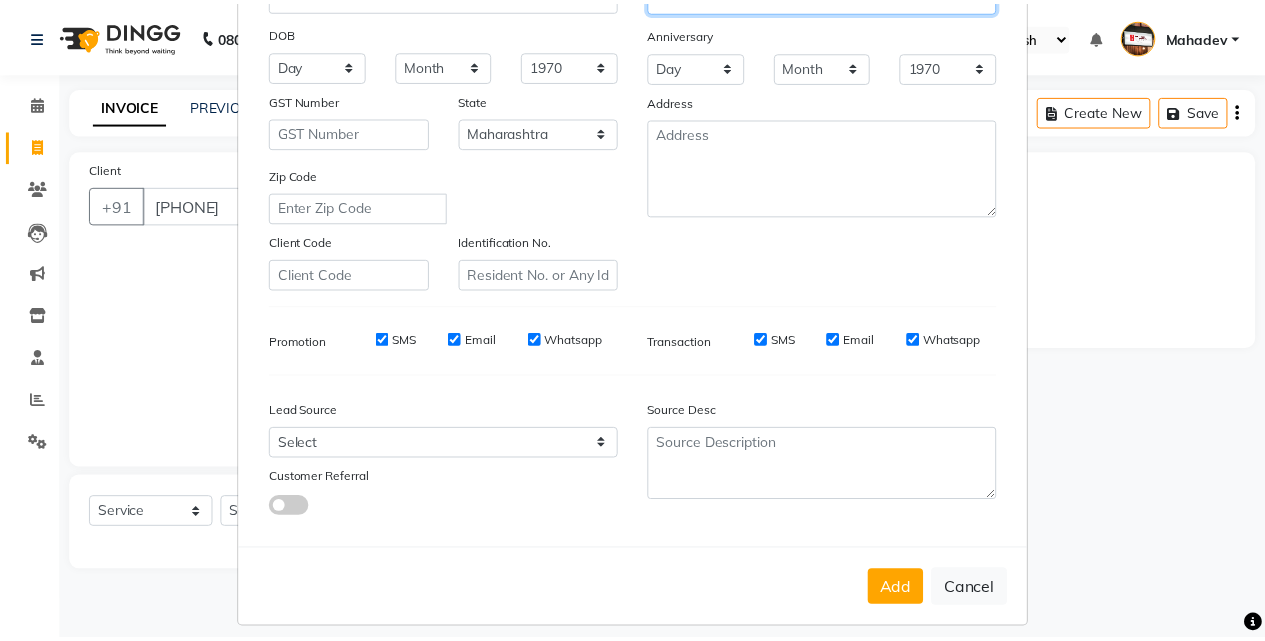 scroll, scrollTop: 282, scrollLeft: 0, axis: vertical 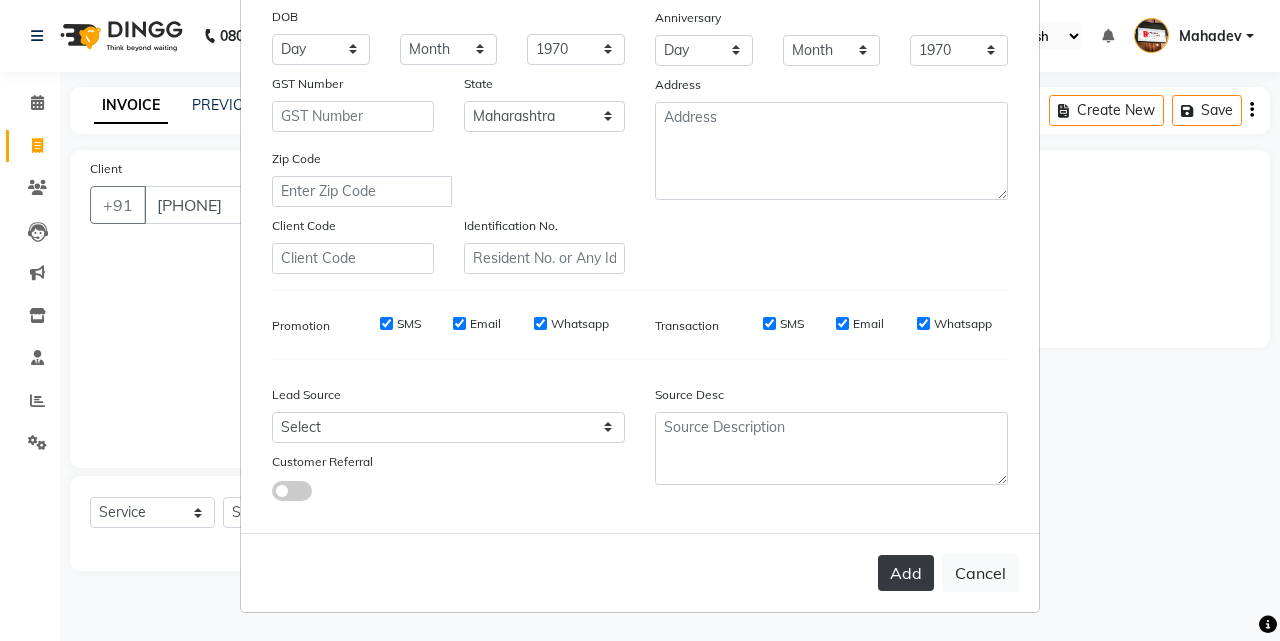 click on "Add" at bounding box center (906, 573) 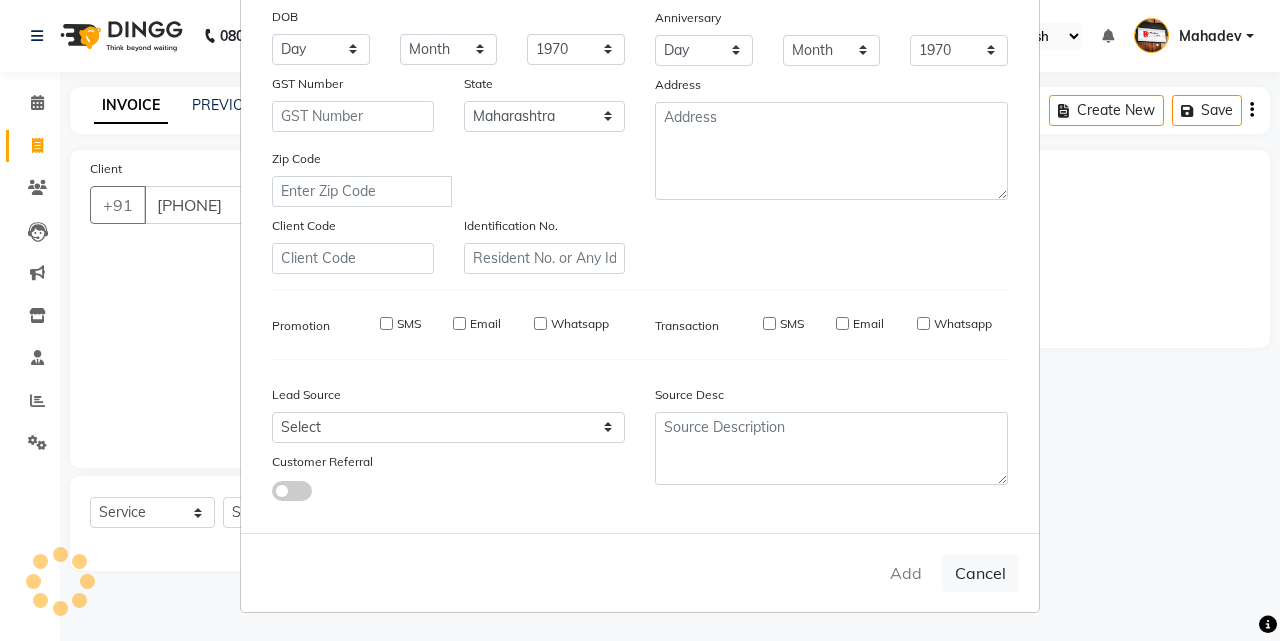 type on "97******17" 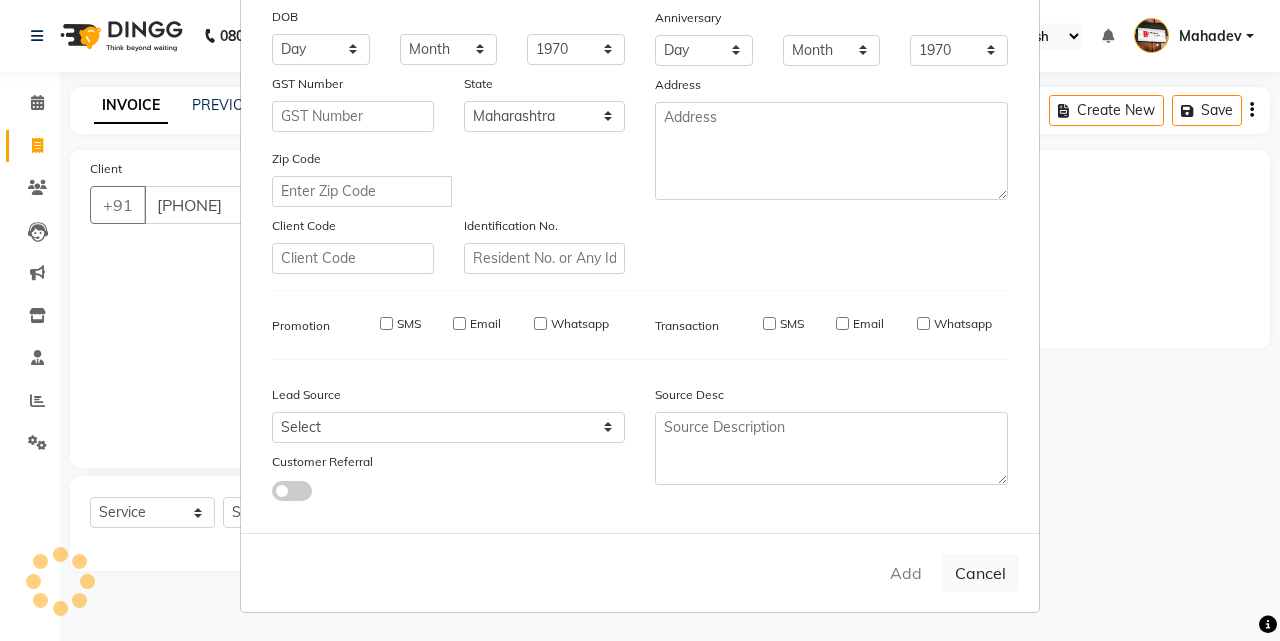 type 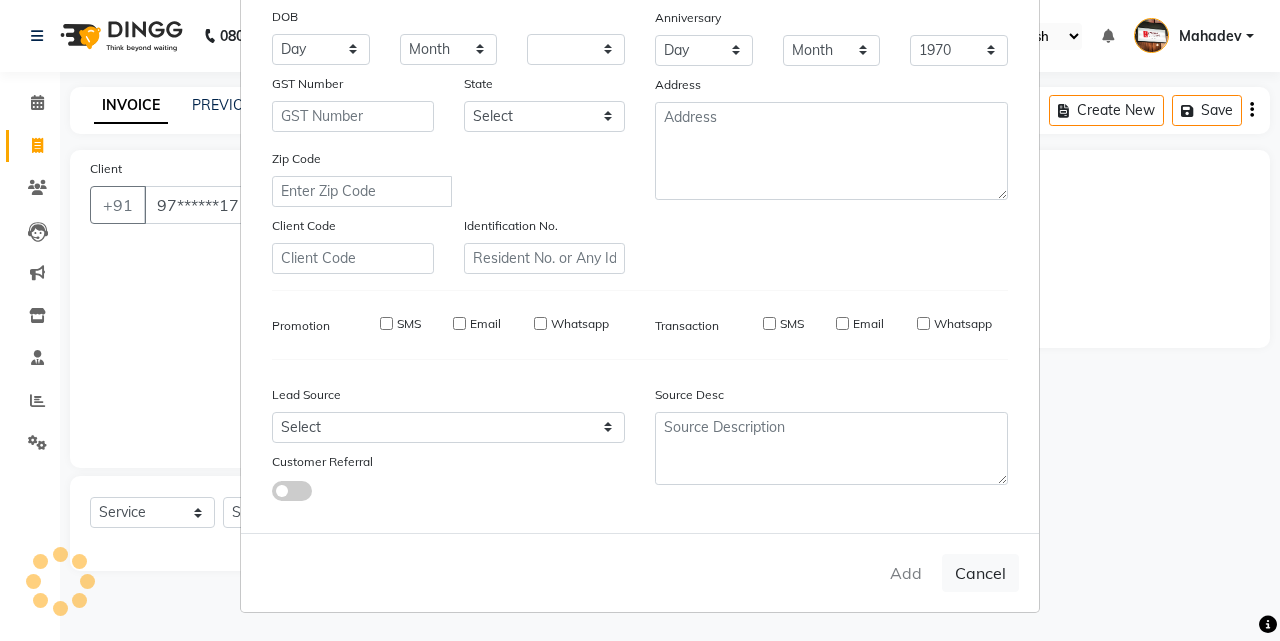 select 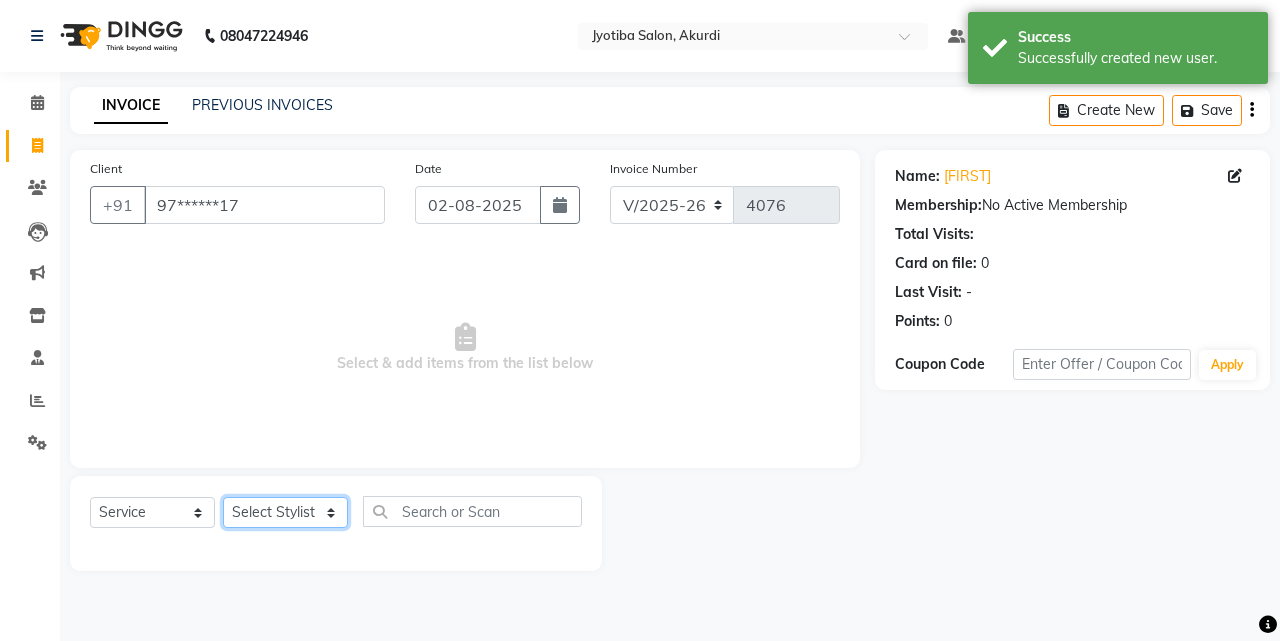 click on "Select Stylist [FIRST] [LAST] [FIRST] [LAST] [FIRST] [LAST] [FIRST] [LAST] [FIRST] [LAST] [FIRST] [LAST] [FIRST] [LAST] [FIRST] [LAST] [FIRST] [LAST] [FIRST] [LAST] [FIRST] [LAST] [FIRST] [LAST] [FIRST] [LAST] [FIRST] [LAST] [FIRST] [LAST] [FIRST] [LAST]" 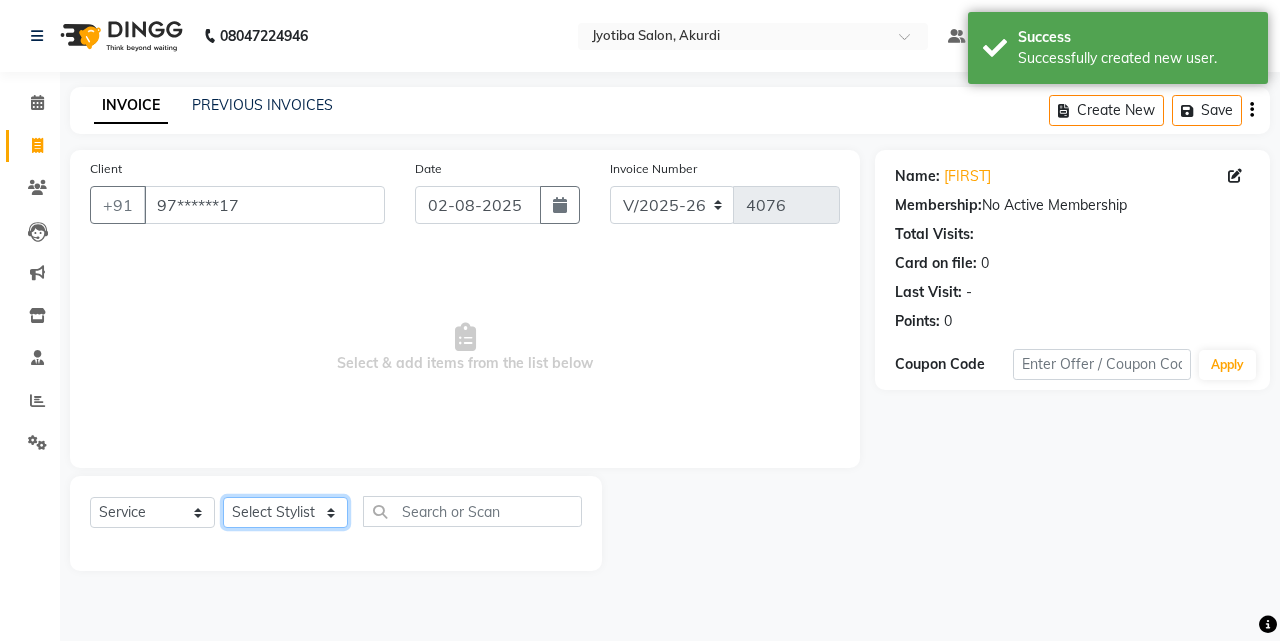 select on "78017" 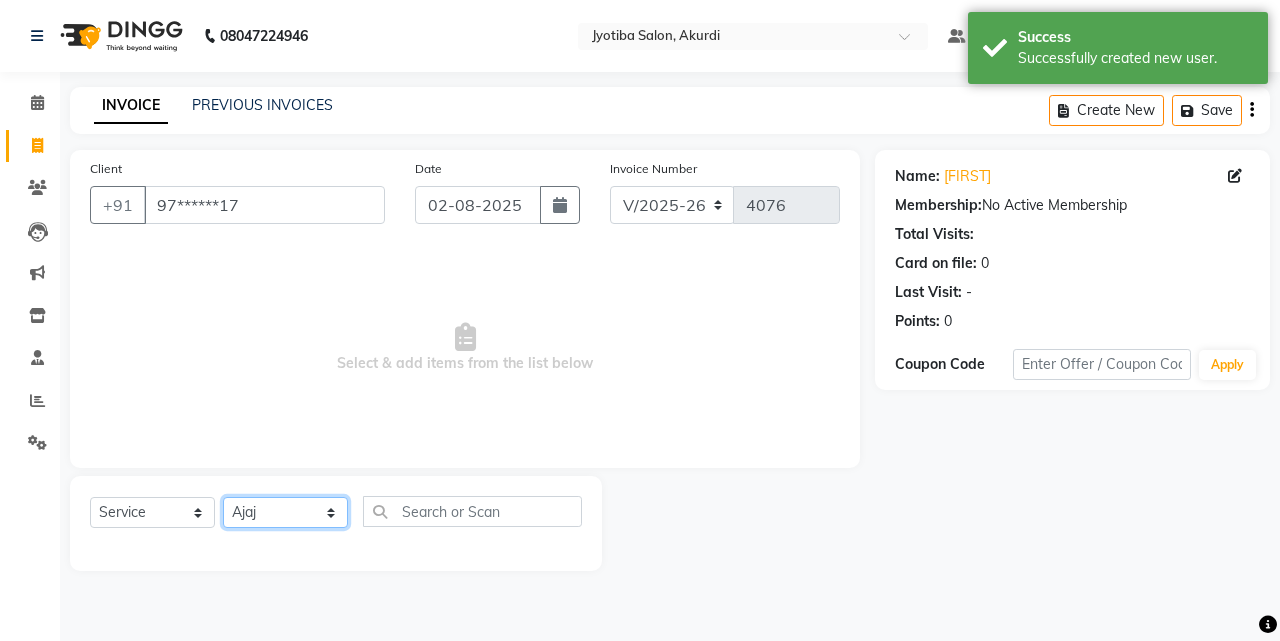 click on "Select Stylist [FIRST] [LAST] [FIRST] [LAST] [FIRST] [LAST] [FIRST] [LAST] [FIRST] [LAST] [FIRST] [LAST] [FIRST] [LAST] [FIRST] [LAST] [FIRST] [LAST] [FIRST] [LAST] [FIRST] [LAST] [FIRST] [LAST] [FIRST] [LAST] [FIRST] [LAST] [FIRST] [LAST] [FIRST] [LAST]" 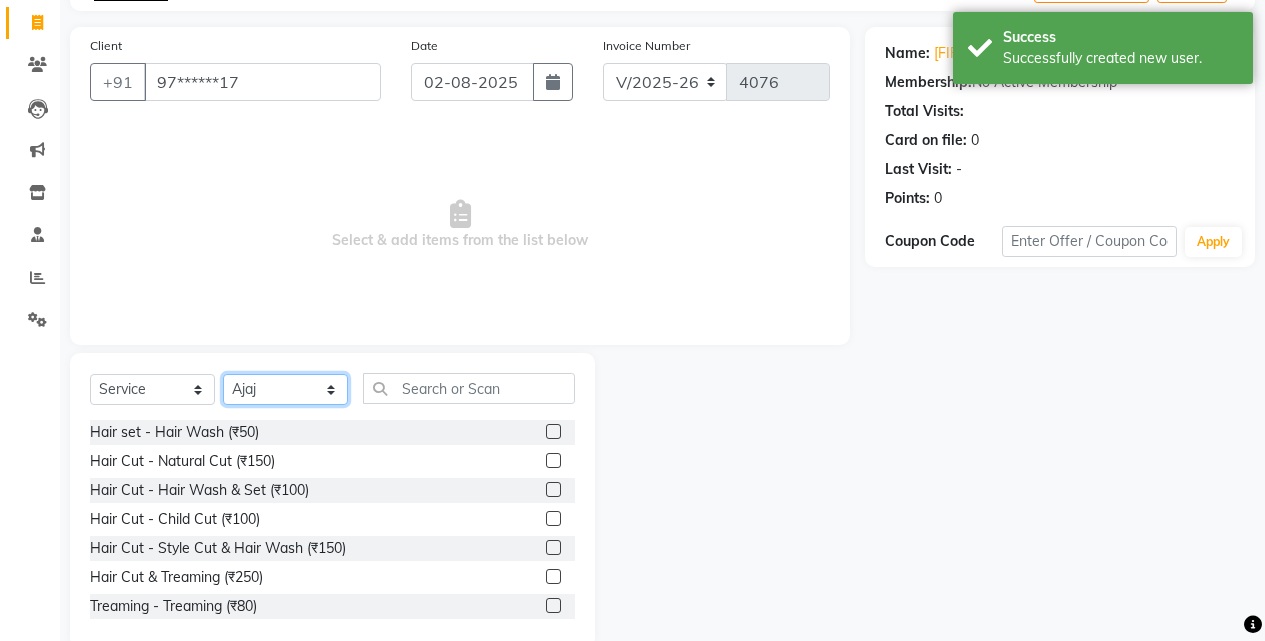 scroll, scrollTop: 160, scrollLeft: 0, axis: vertical 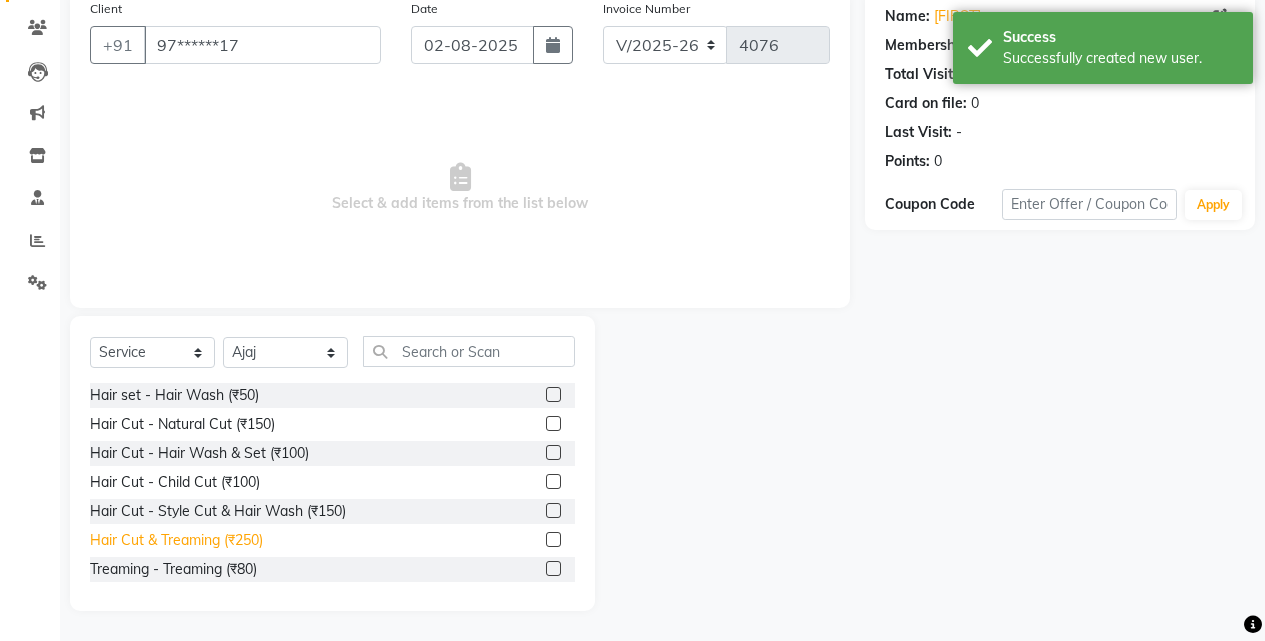 click on "Hair Cut & Treaming  (₹250)" 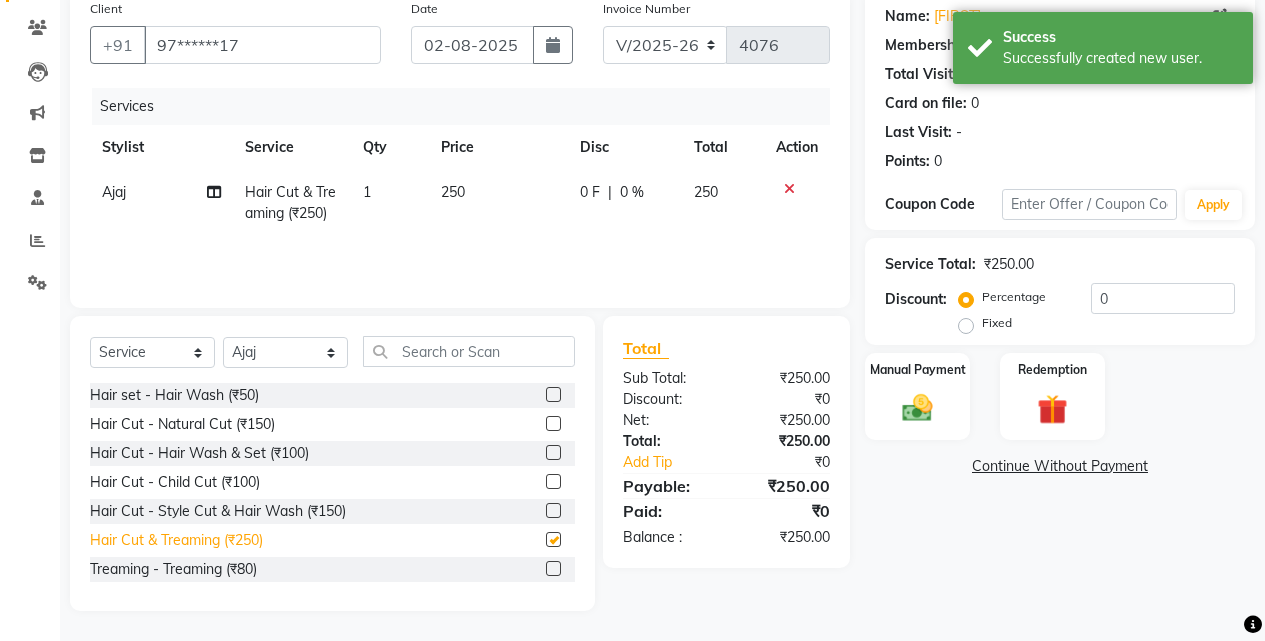 checkbox on "false" 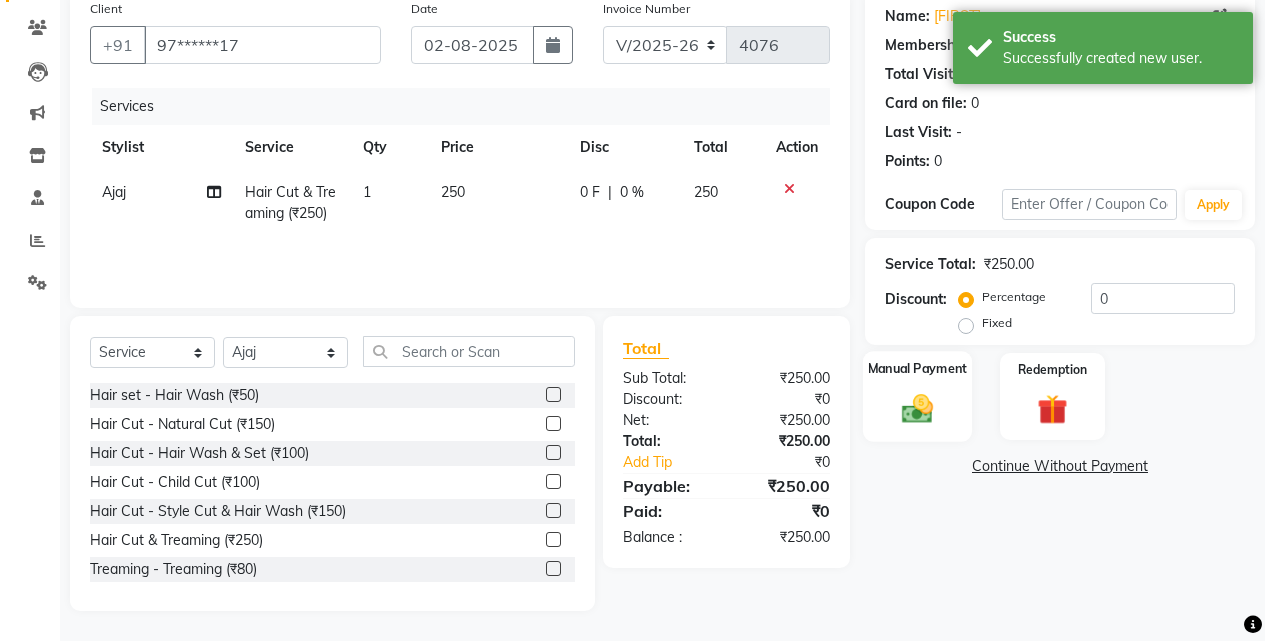 drag, startPoint x: 952, startPoint y: 404, endPoint x: 956, endPoint y: 434, distance: 30.265491 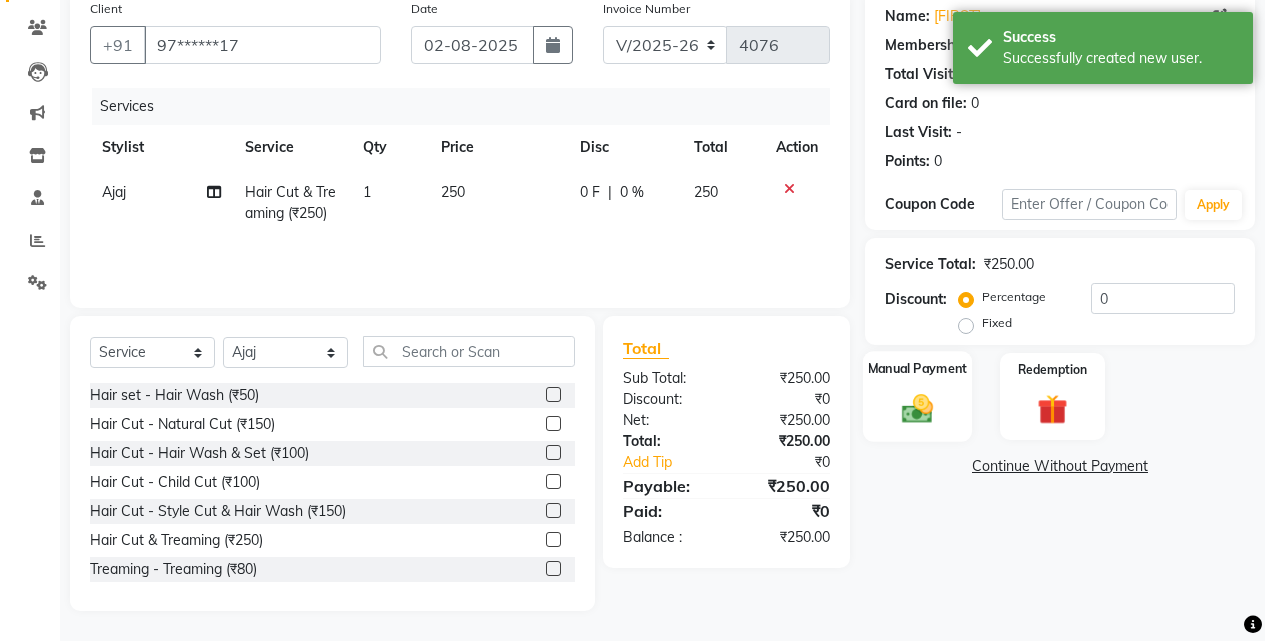 click on "Manual Payment" 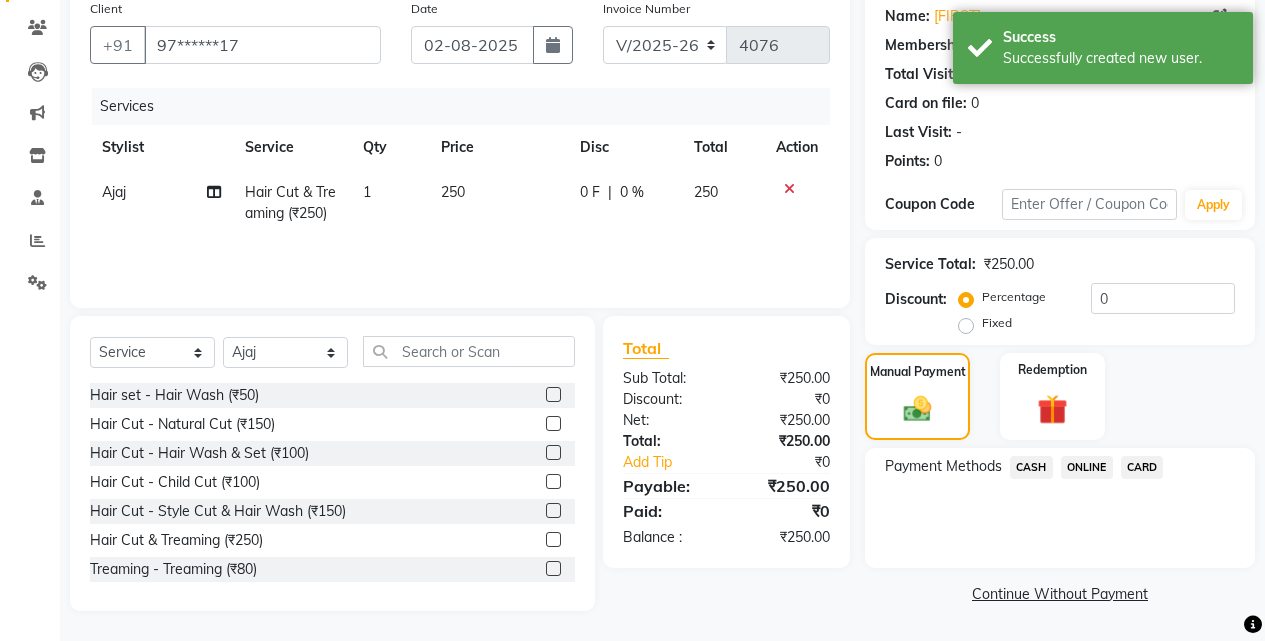 click on "CASH" 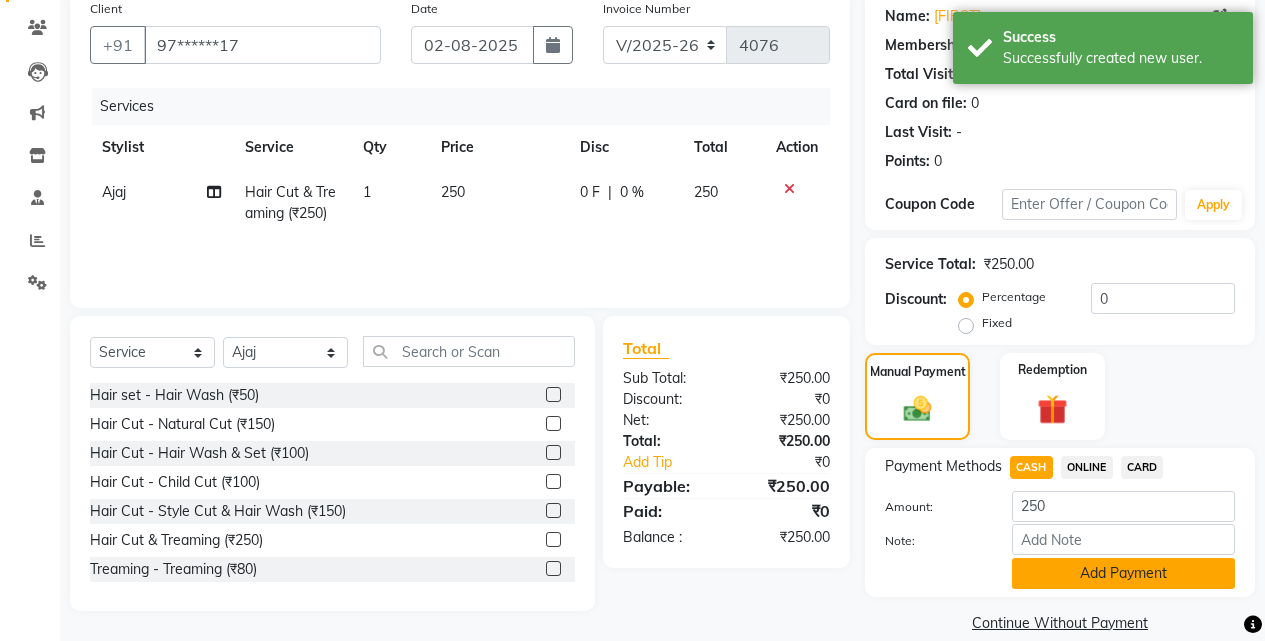 click on "Add Payment" 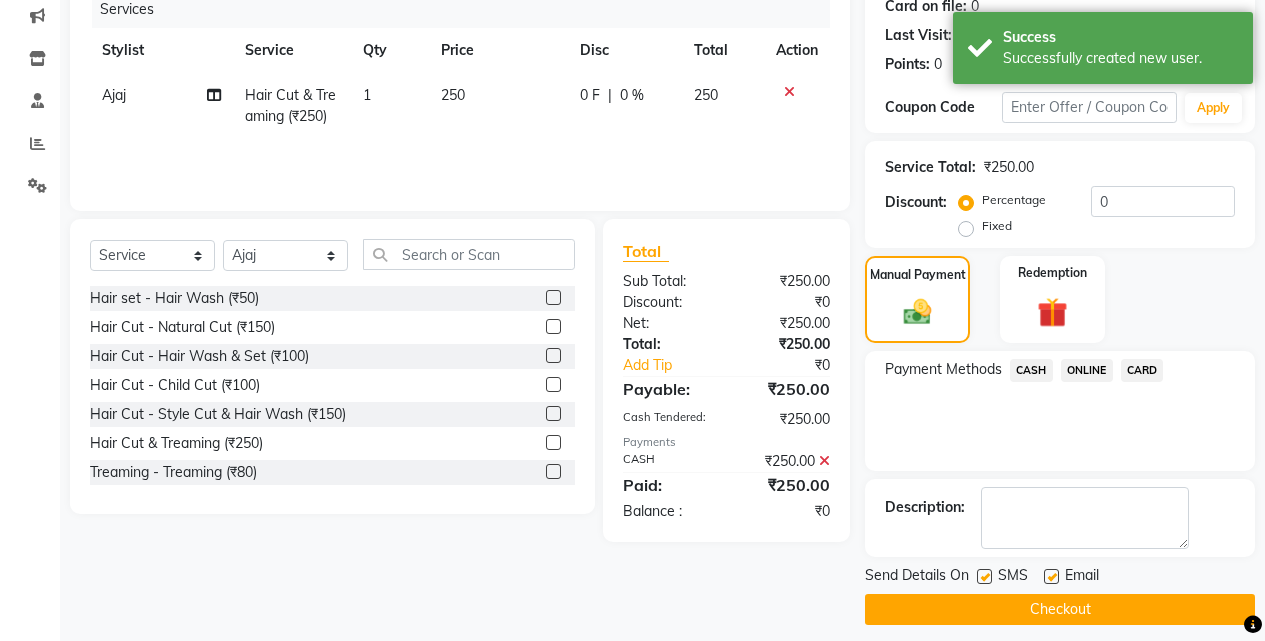 scroll, scrollTop: 271, scrollLeft: 0, axis: vertical 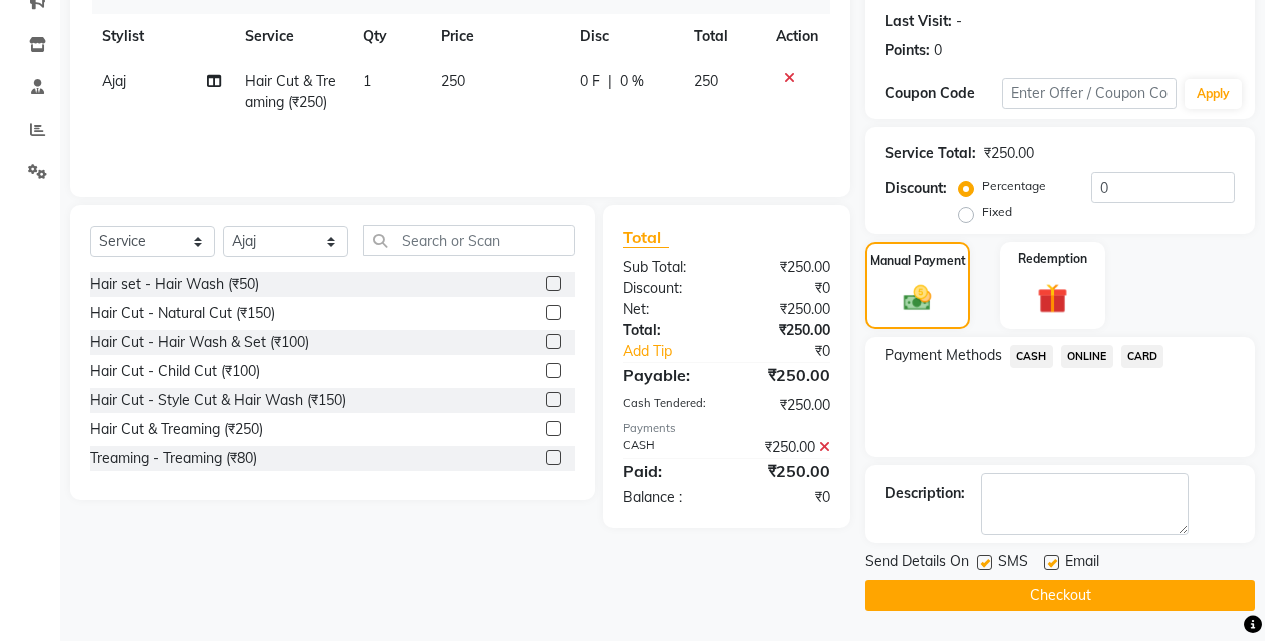 click on "Checkout" 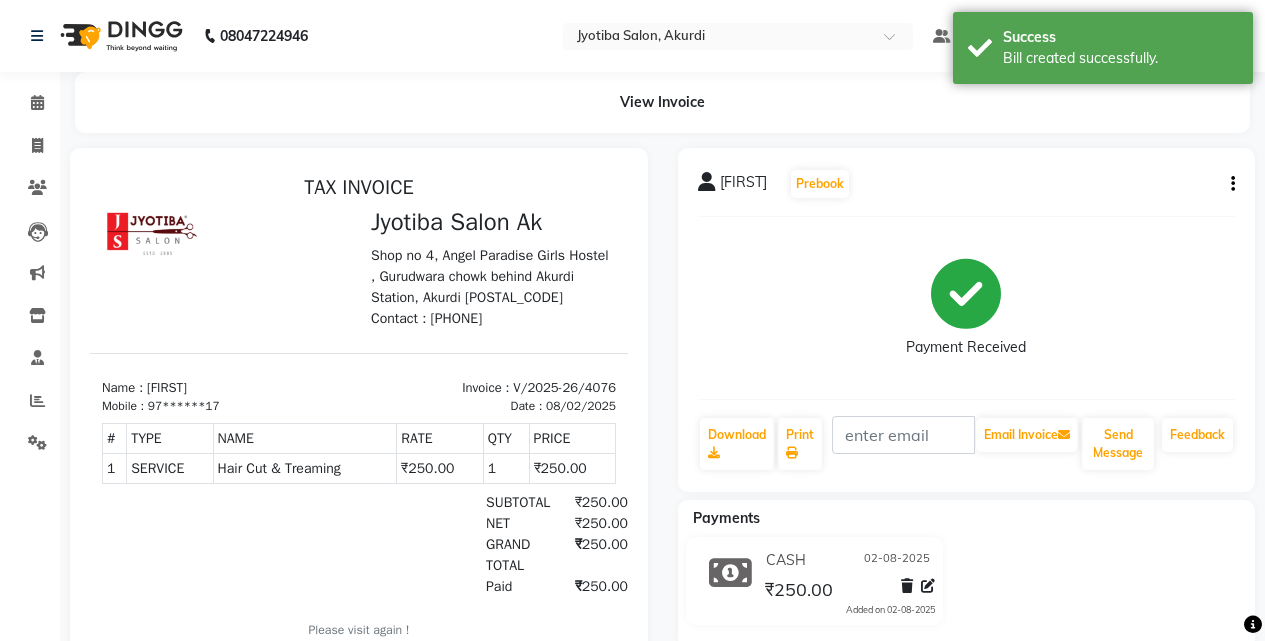 scroll, scrollTop: 0, scrollLeft: 0, axis: both 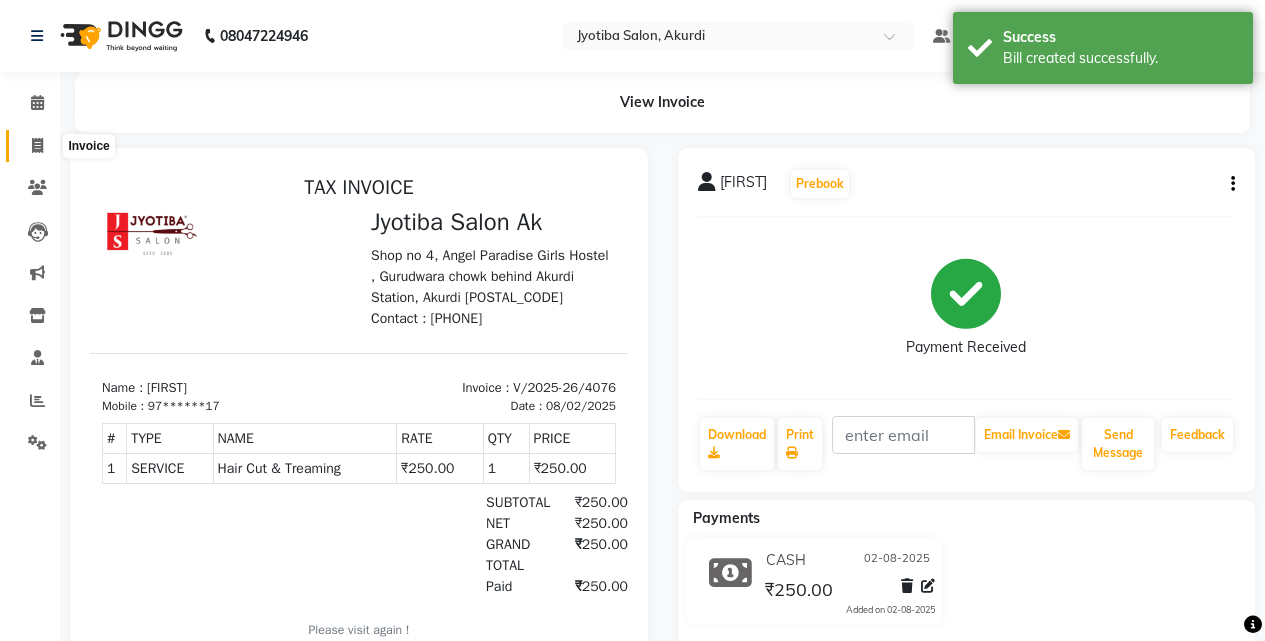 click 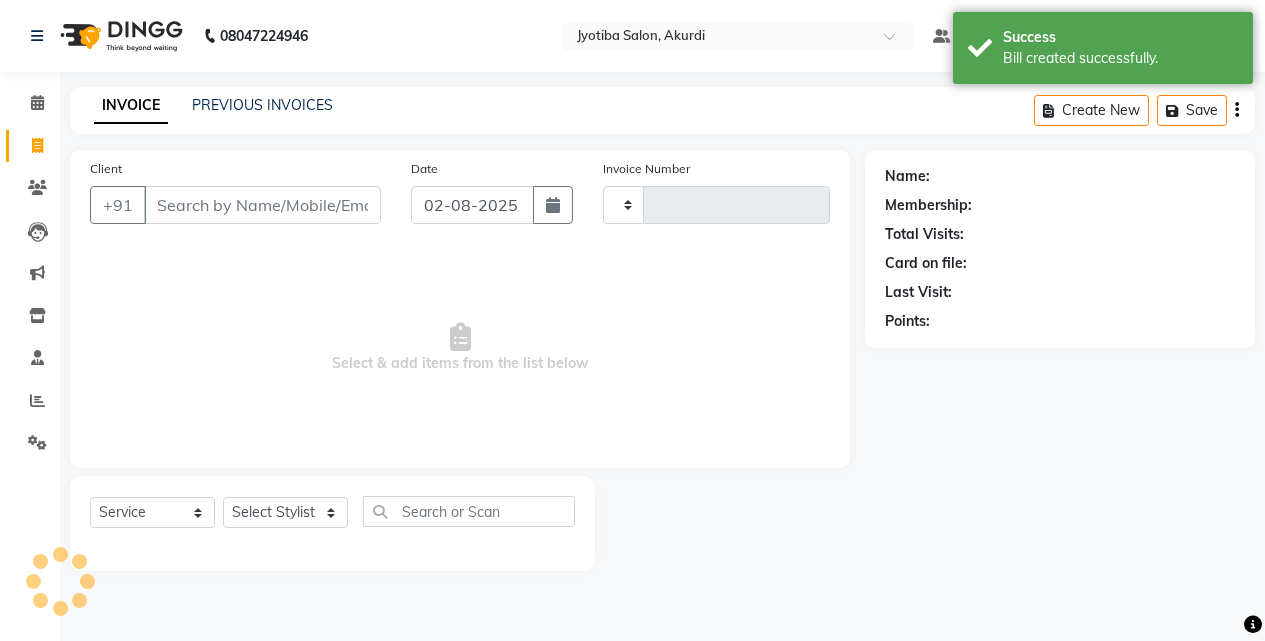type on "4077" 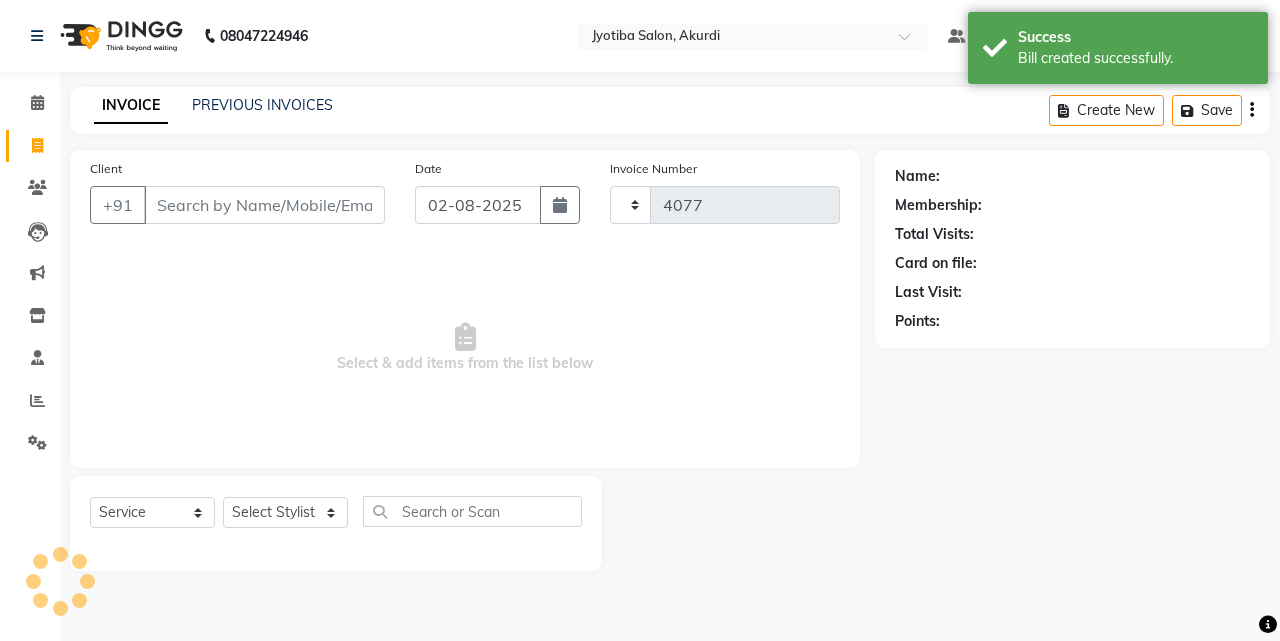 select on "557" 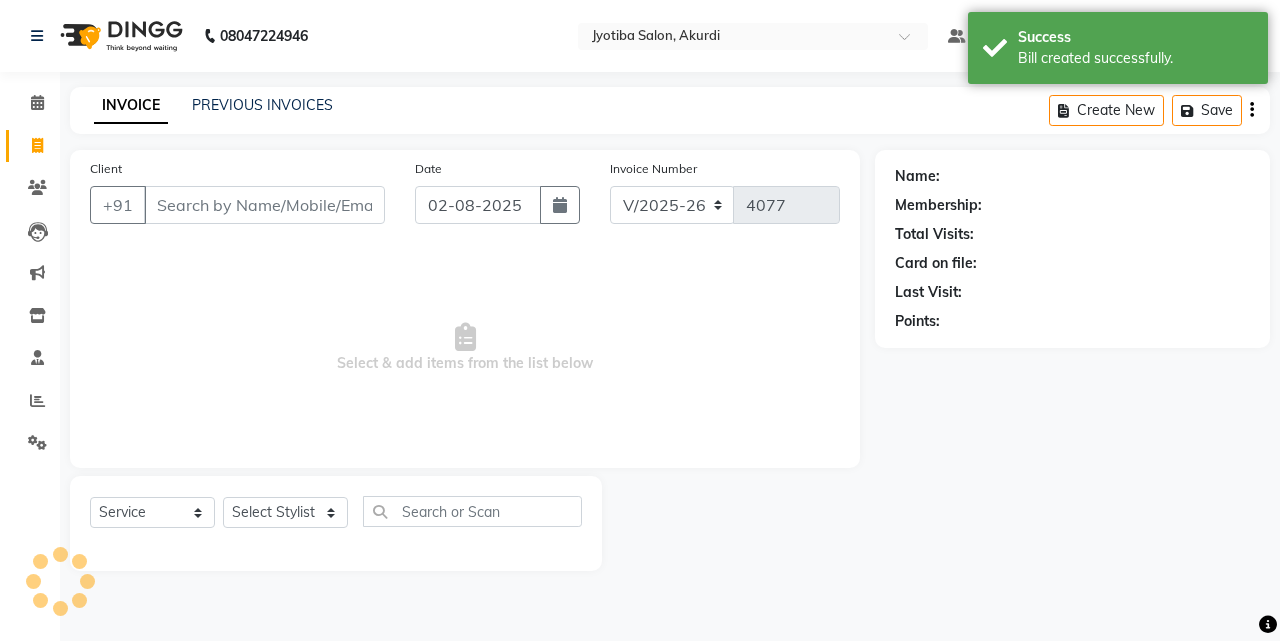 click on "Client" at bounding box center (264, 205) 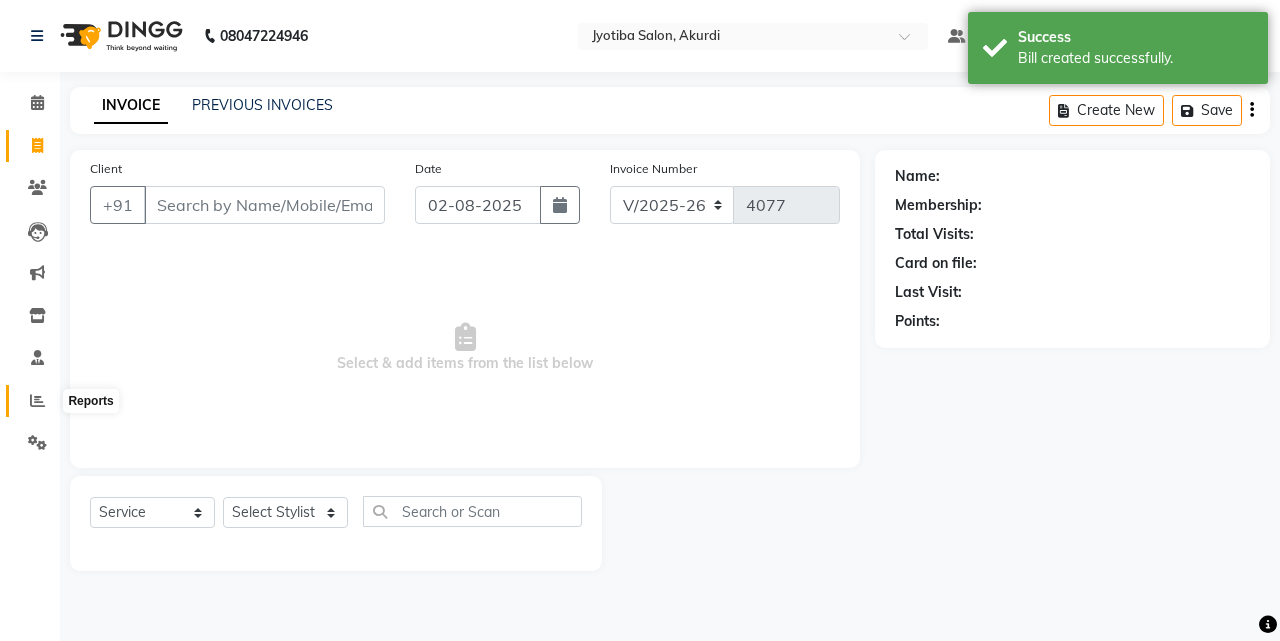 click 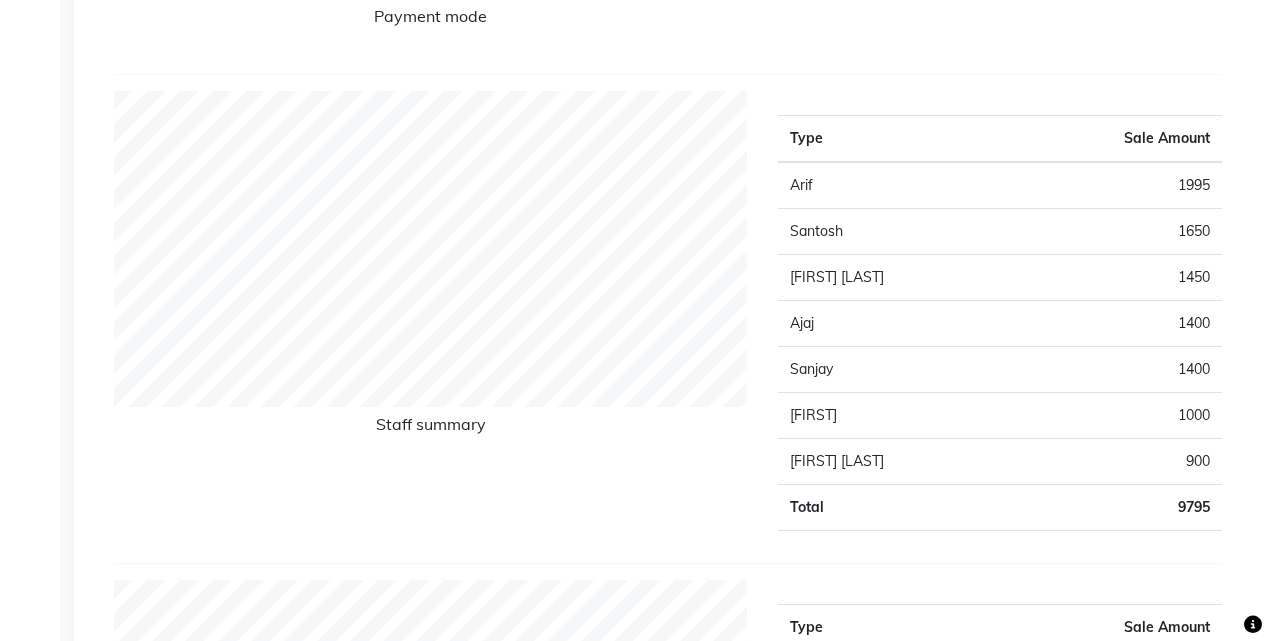 scroll, scrollTop: 0, scrollLeft: 0, axis: both 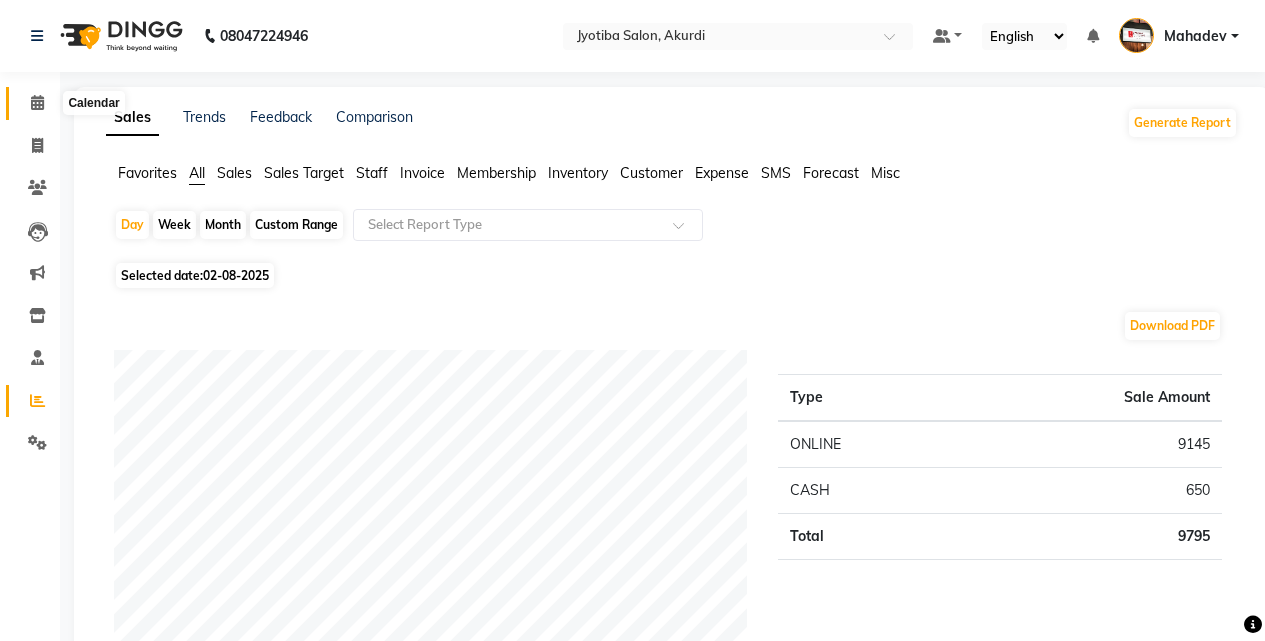 drag, startPoint x: 47, startPoint y: 107, endPoint x: 117, endPoint y: 92, distance: 71.5891 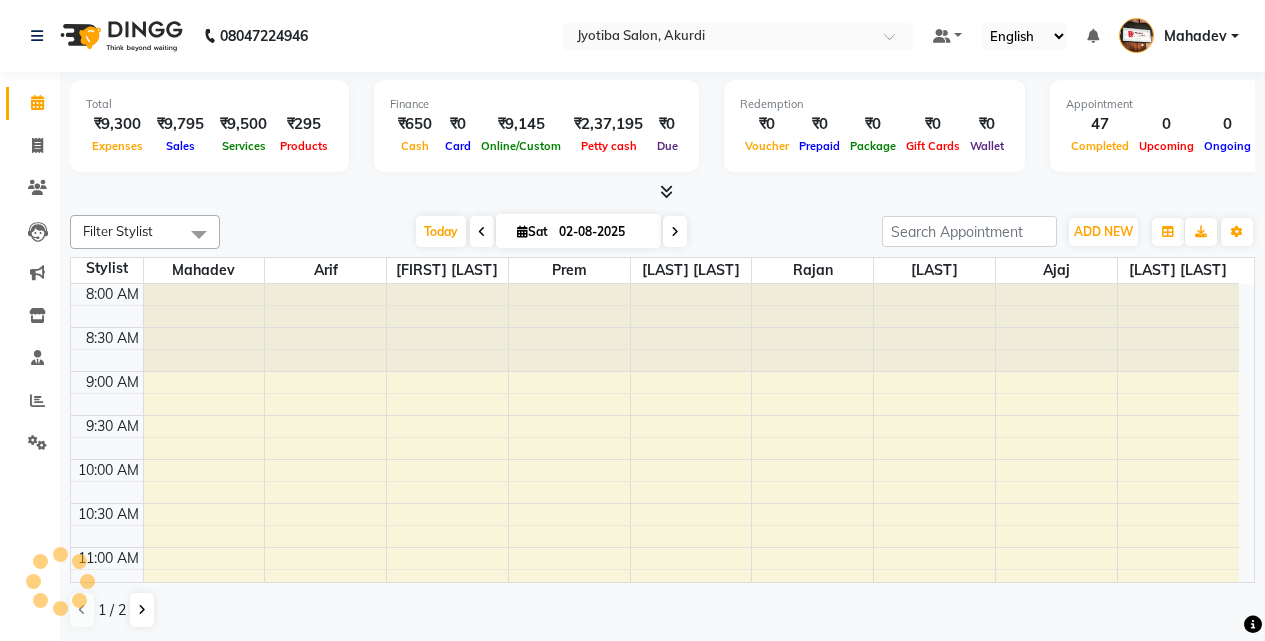 scroll, scrollTop: 0, scrollLeft: 0, axis: both 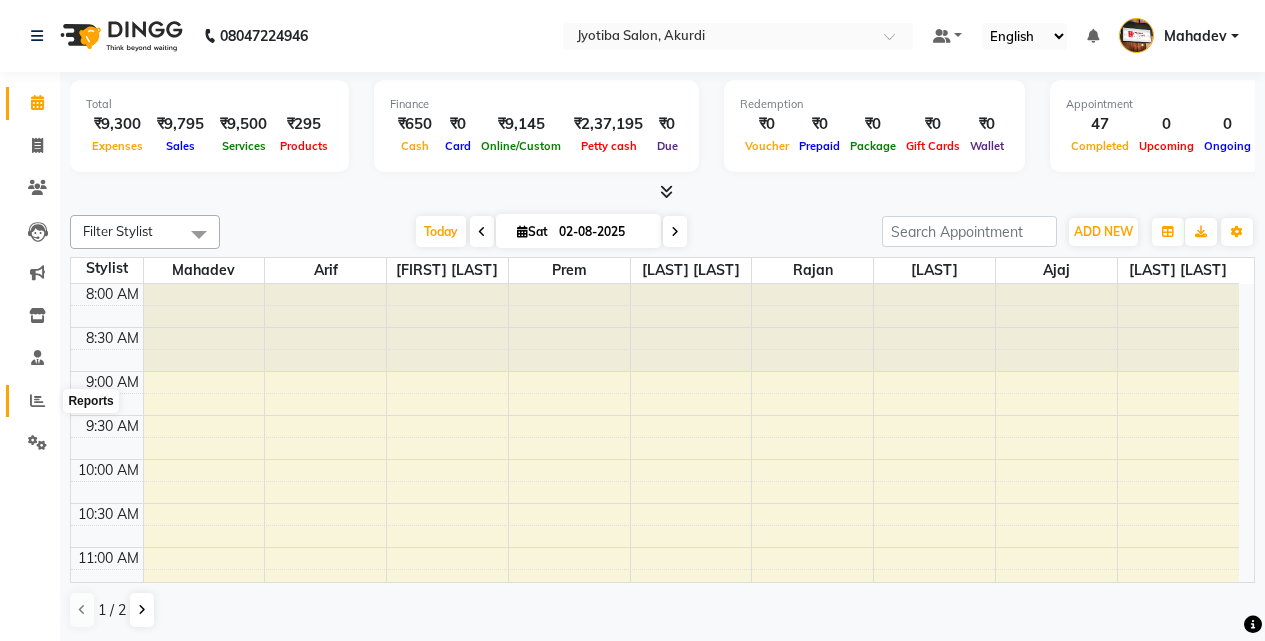 click 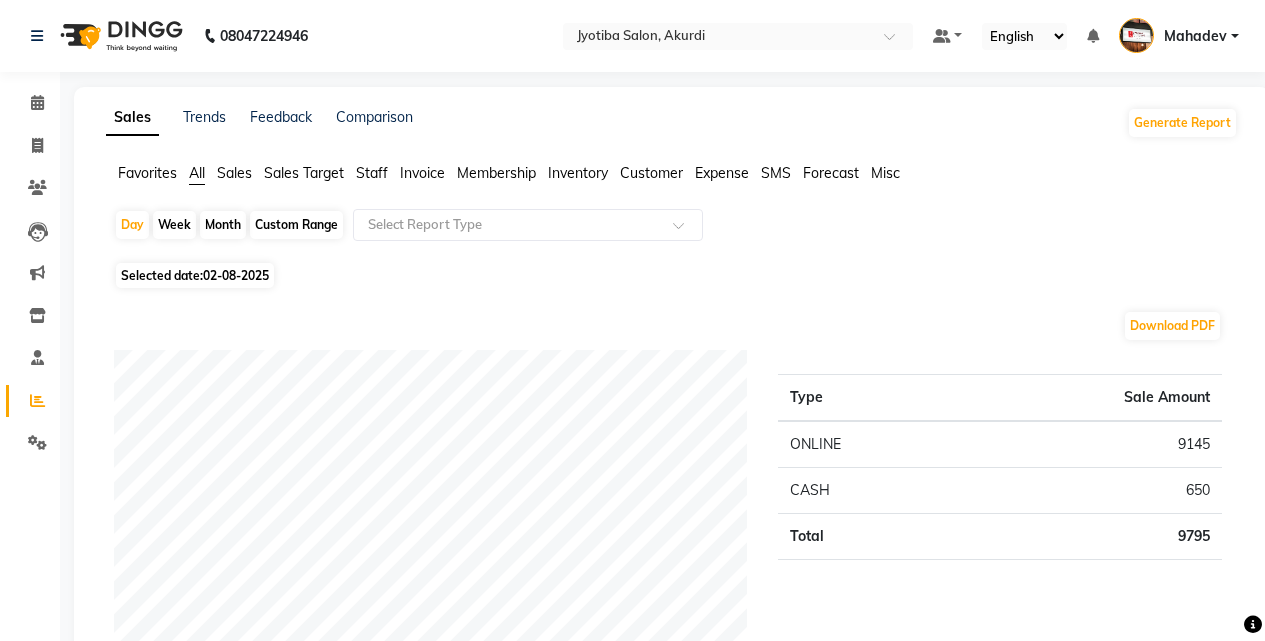 click on "Expense" 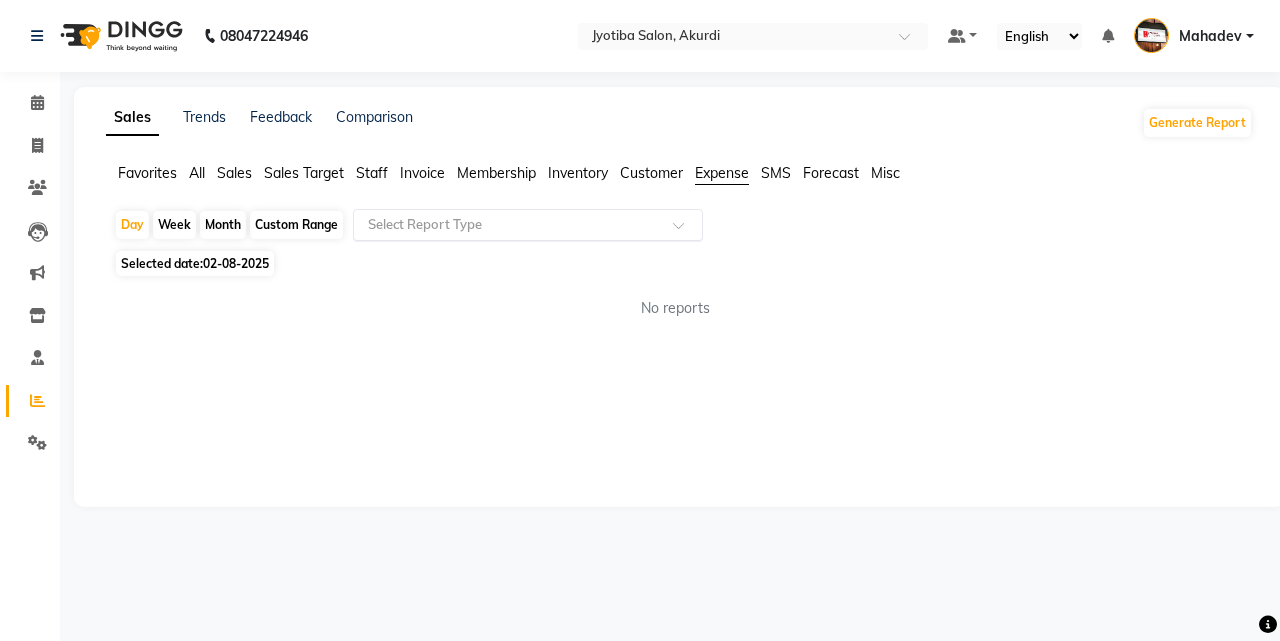 click 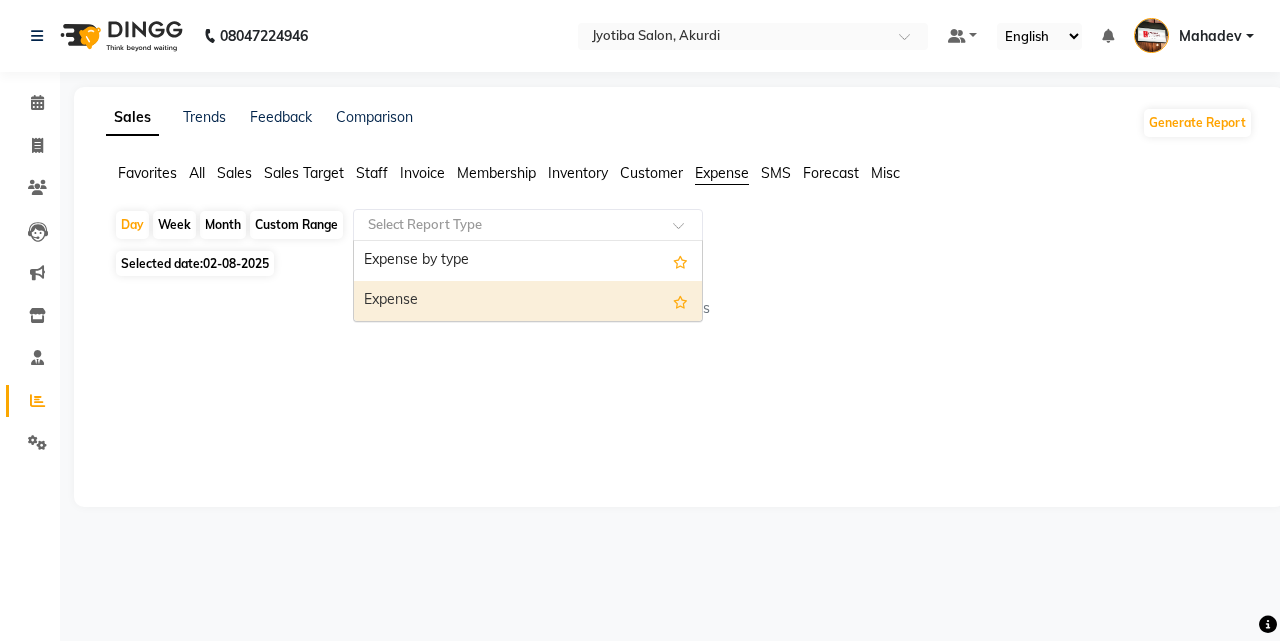 click on "Expense" at bounding box center (528, 301) 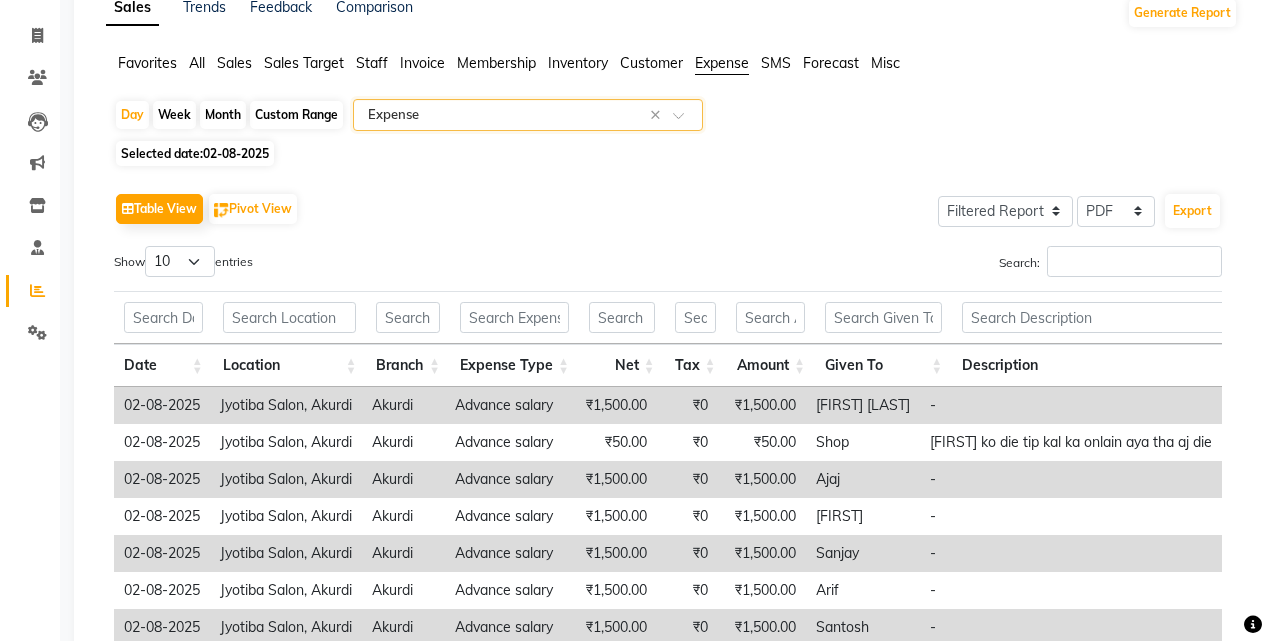 scroll, scrollTop: 0, scrollLeft: 0, axis: both 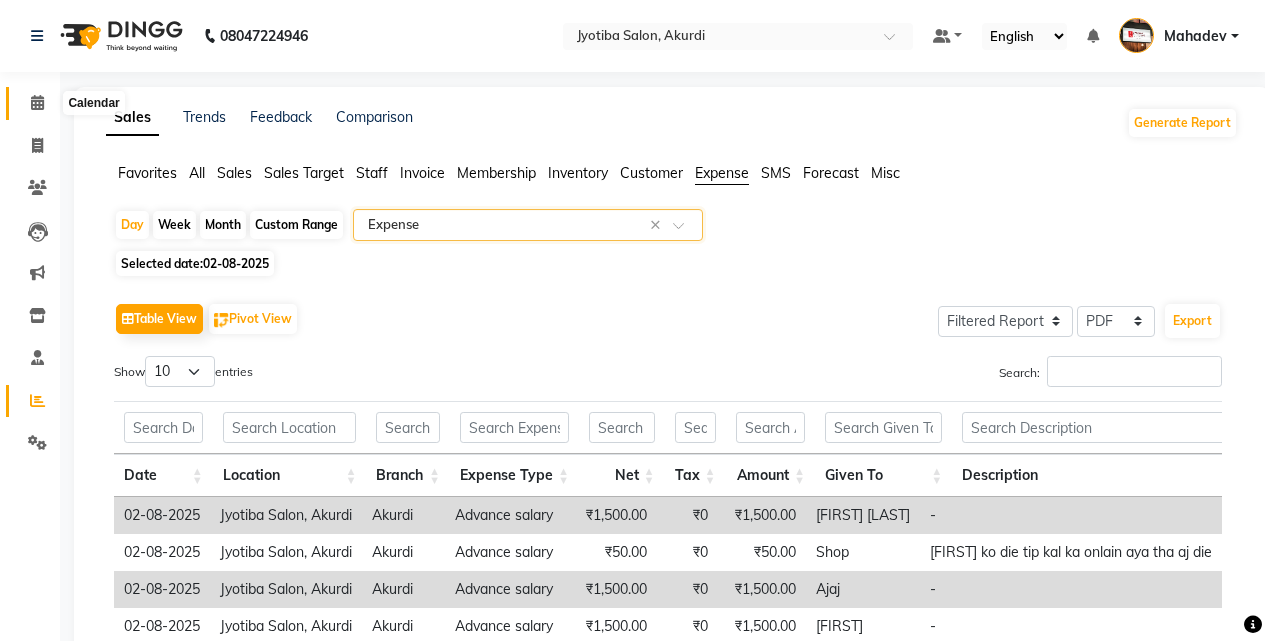 click 